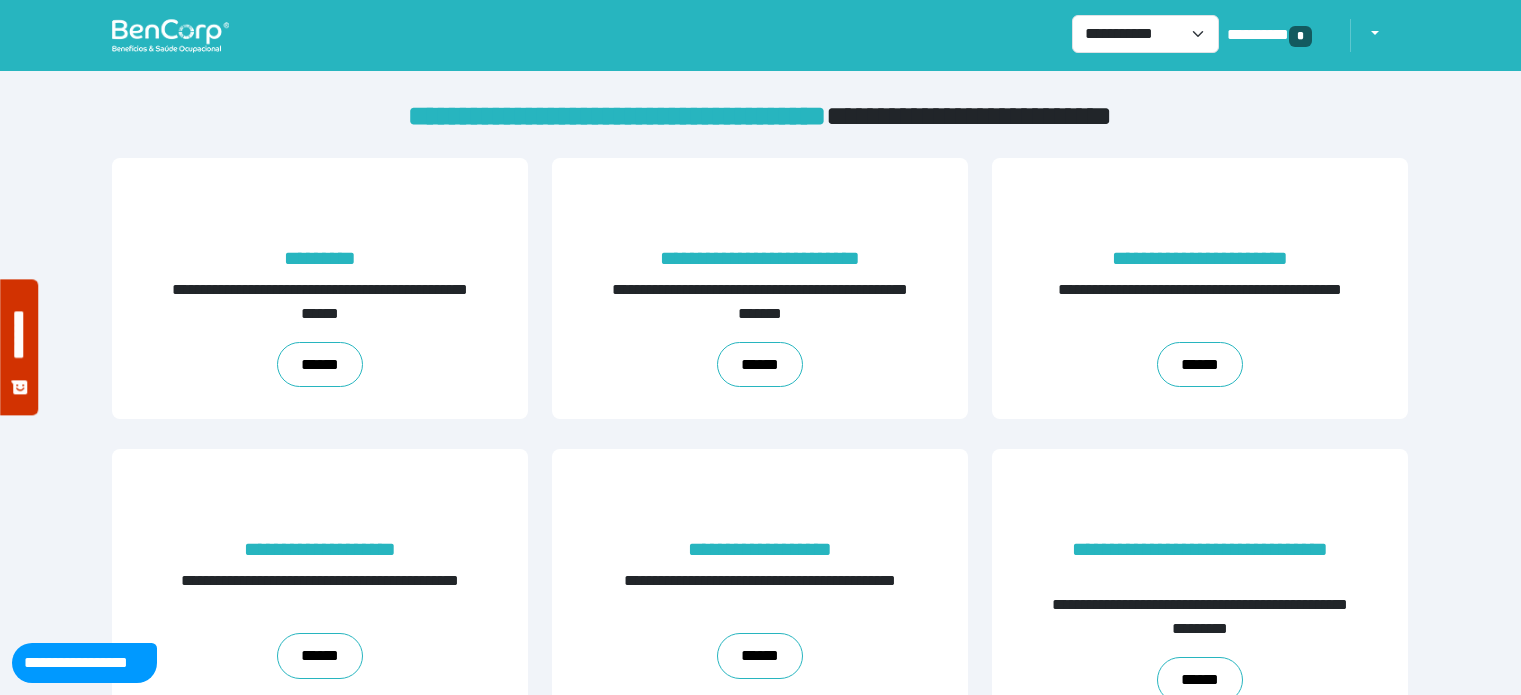 scroll, scrollTop: 0, scrollLeft: 0, axis: both 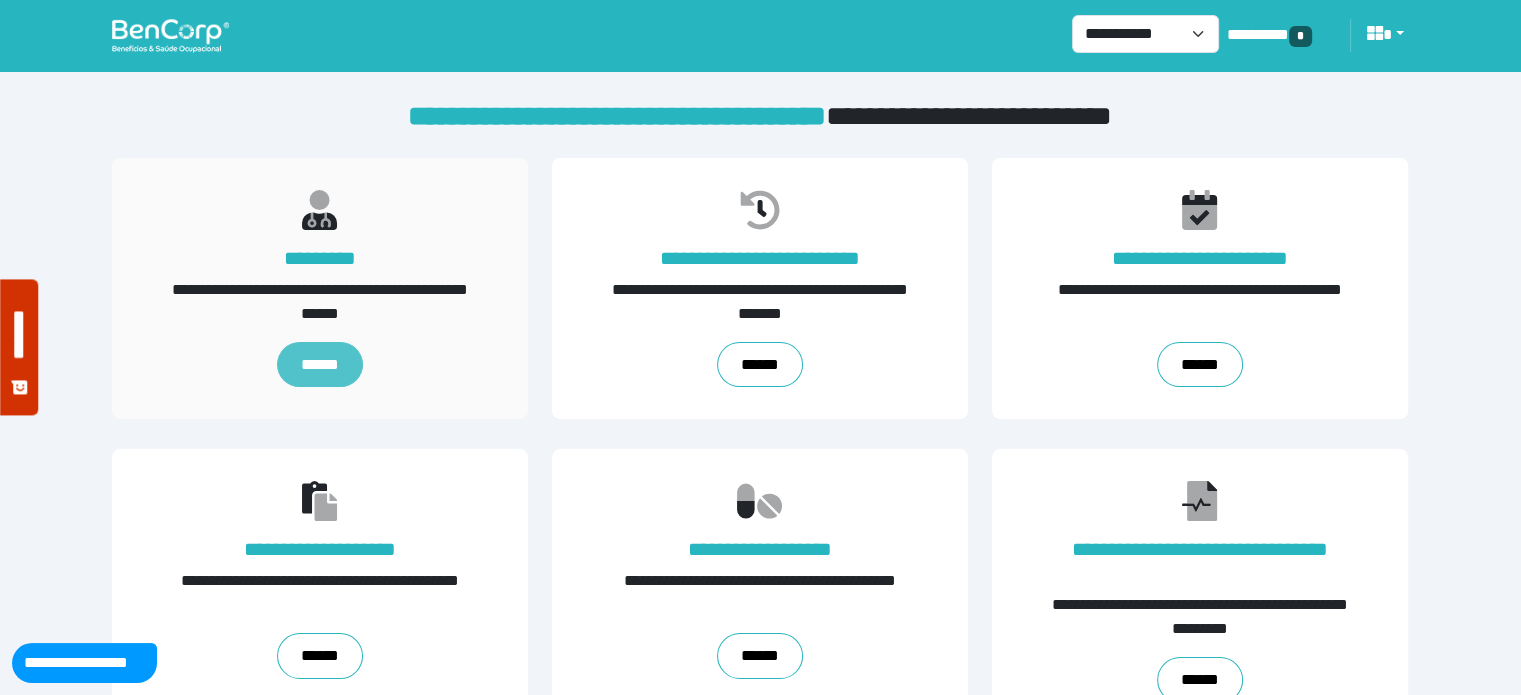 click on "******" at bounding box center [320, 365] 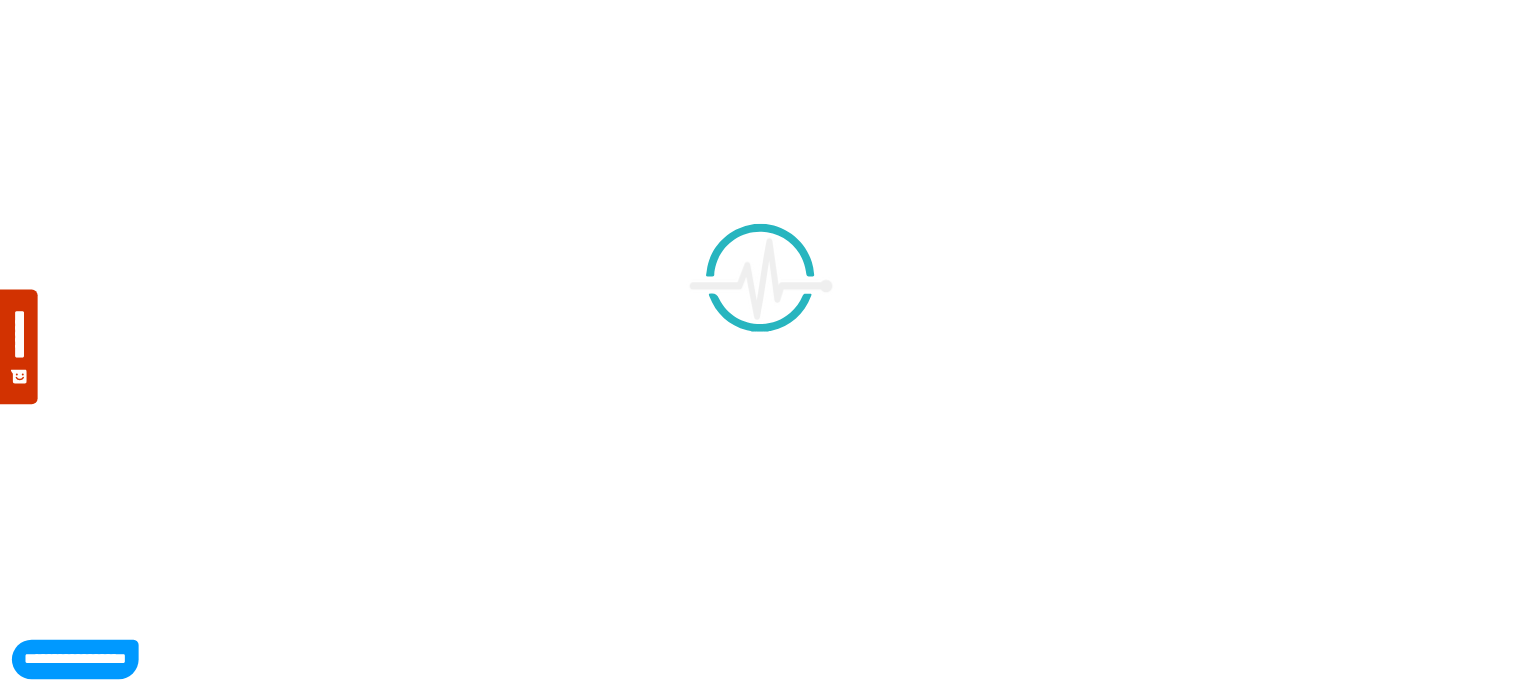 scroll, scrollTop: 0, scrollLeft: 0, axis: both 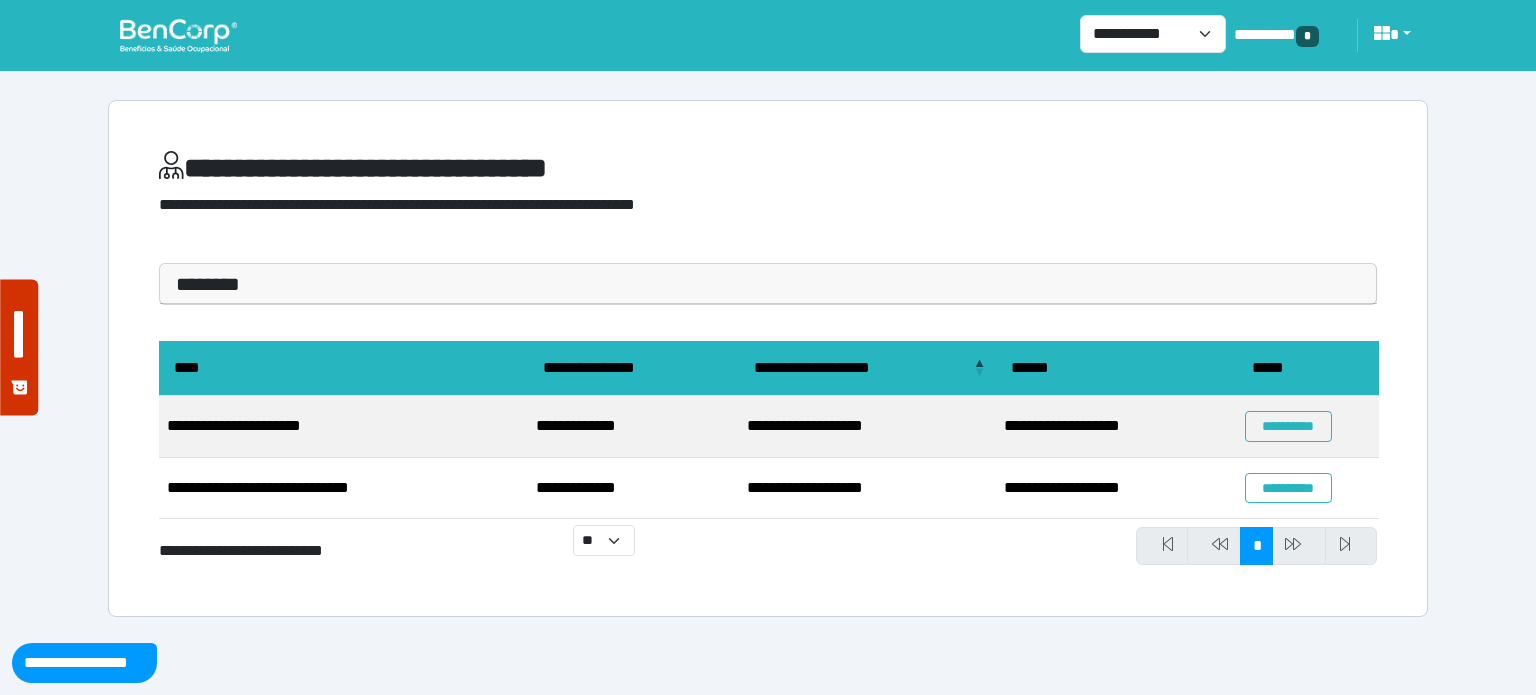 click on "********" at bounding box center [768, 284] 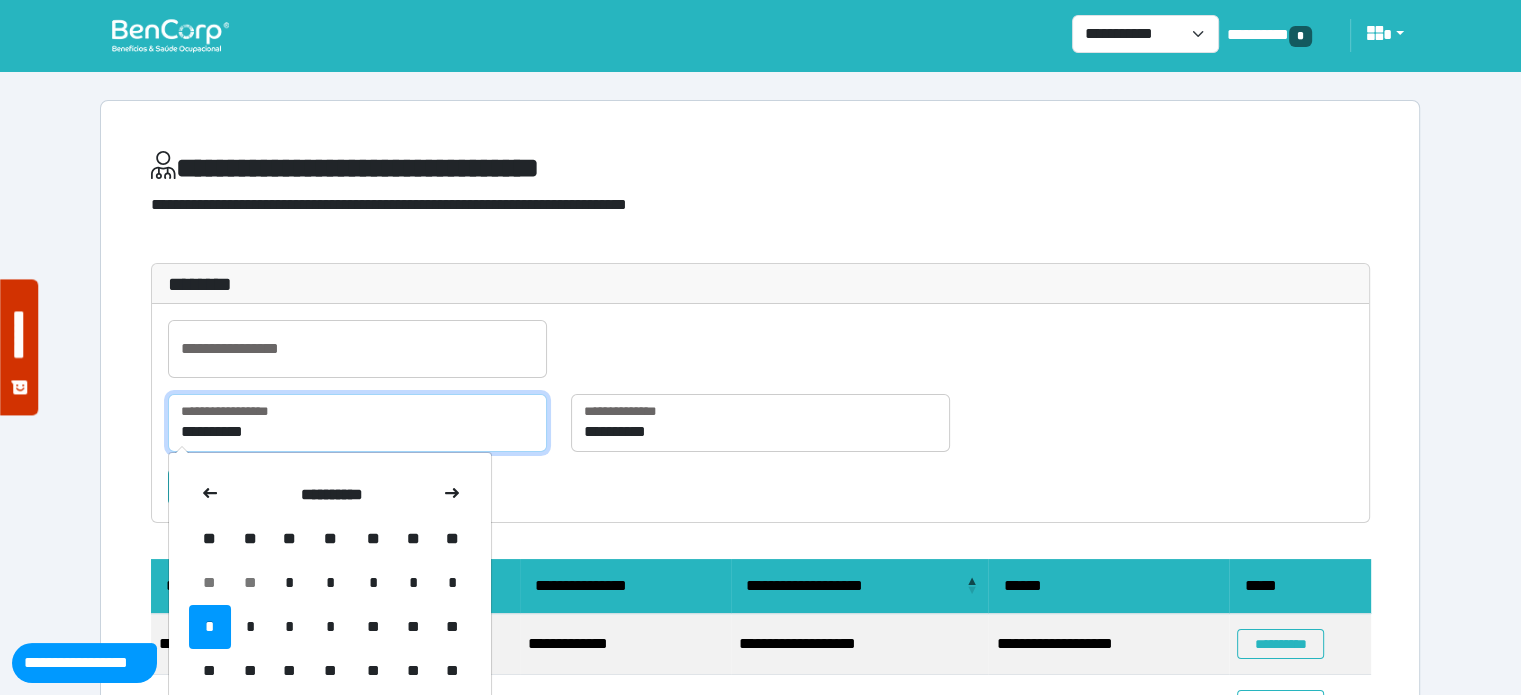 click on "**********" at bounding box center [357, 423] 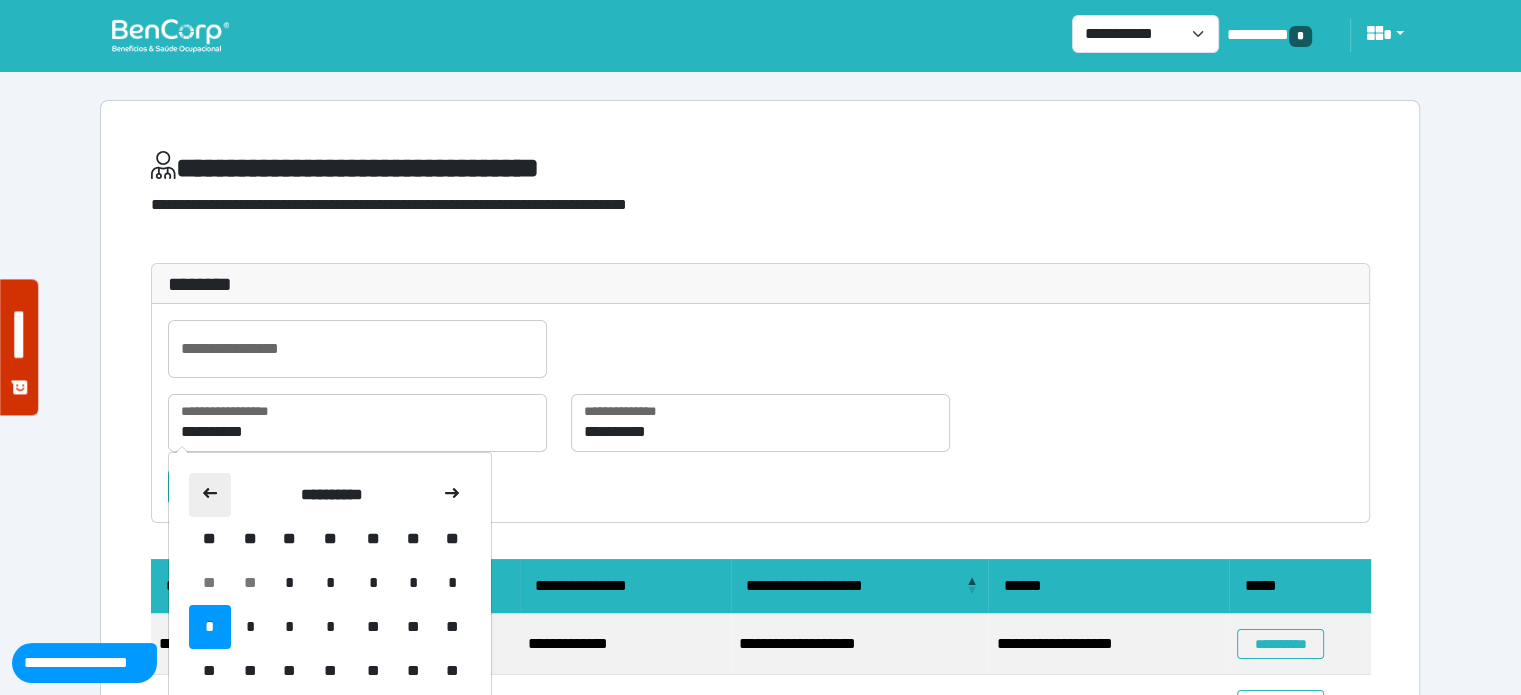 click at bounding box center (210, 495) 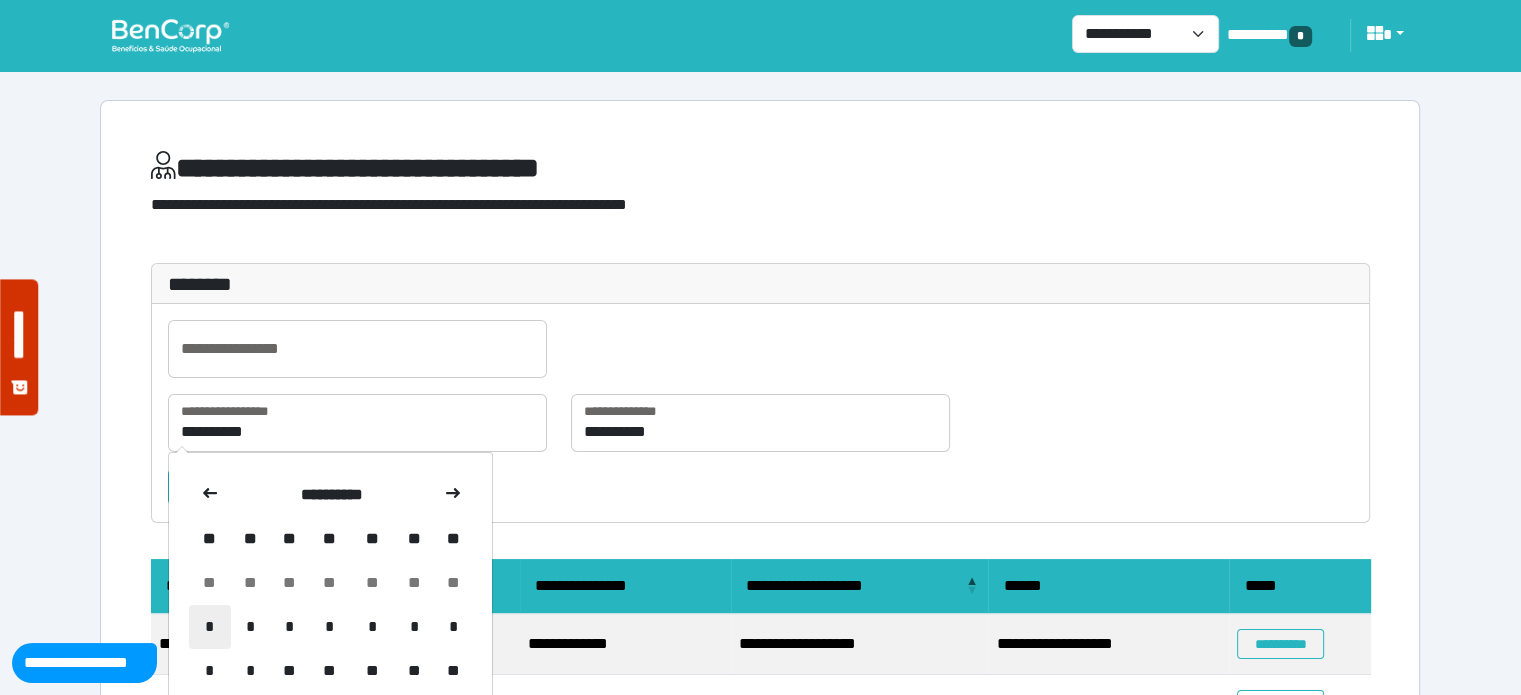 click on "*" at bounding box center (210, 583) 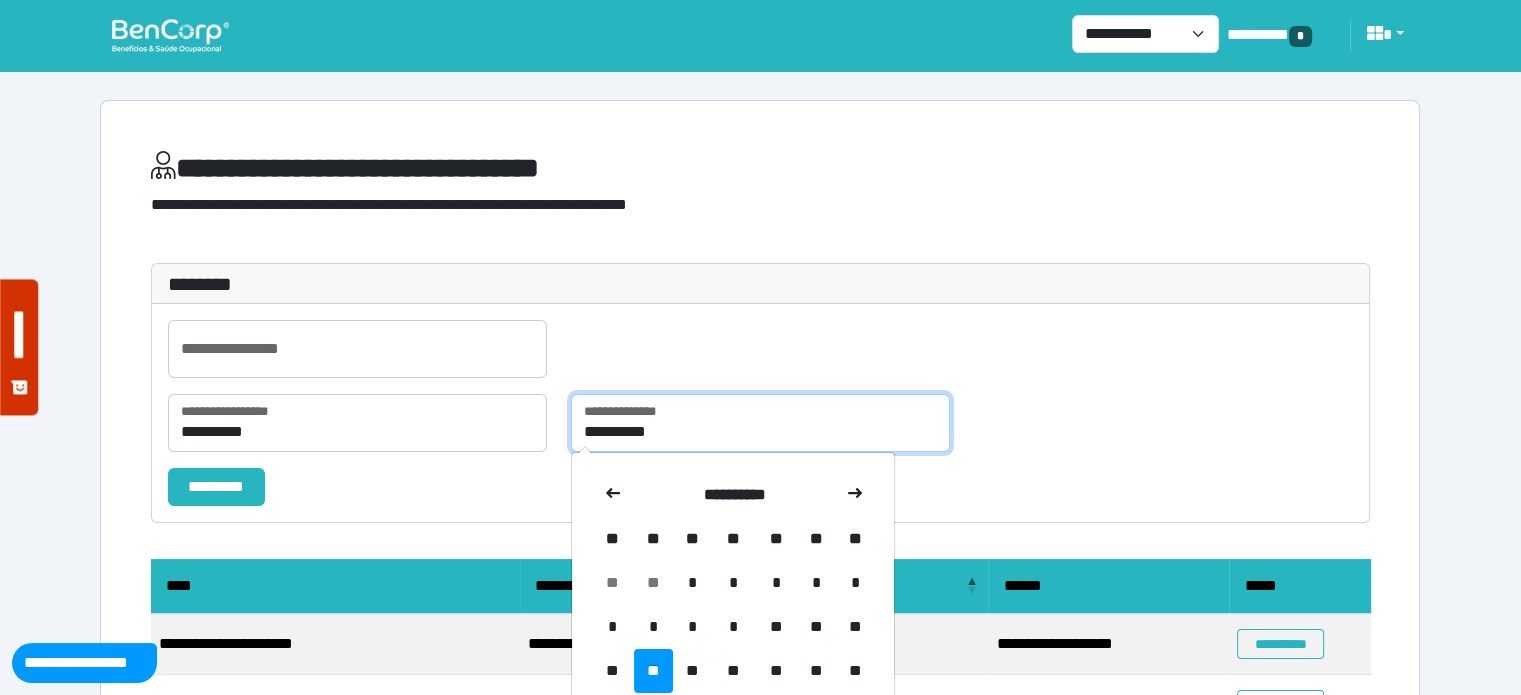 click on "**********" at bounding box center [760, 423] 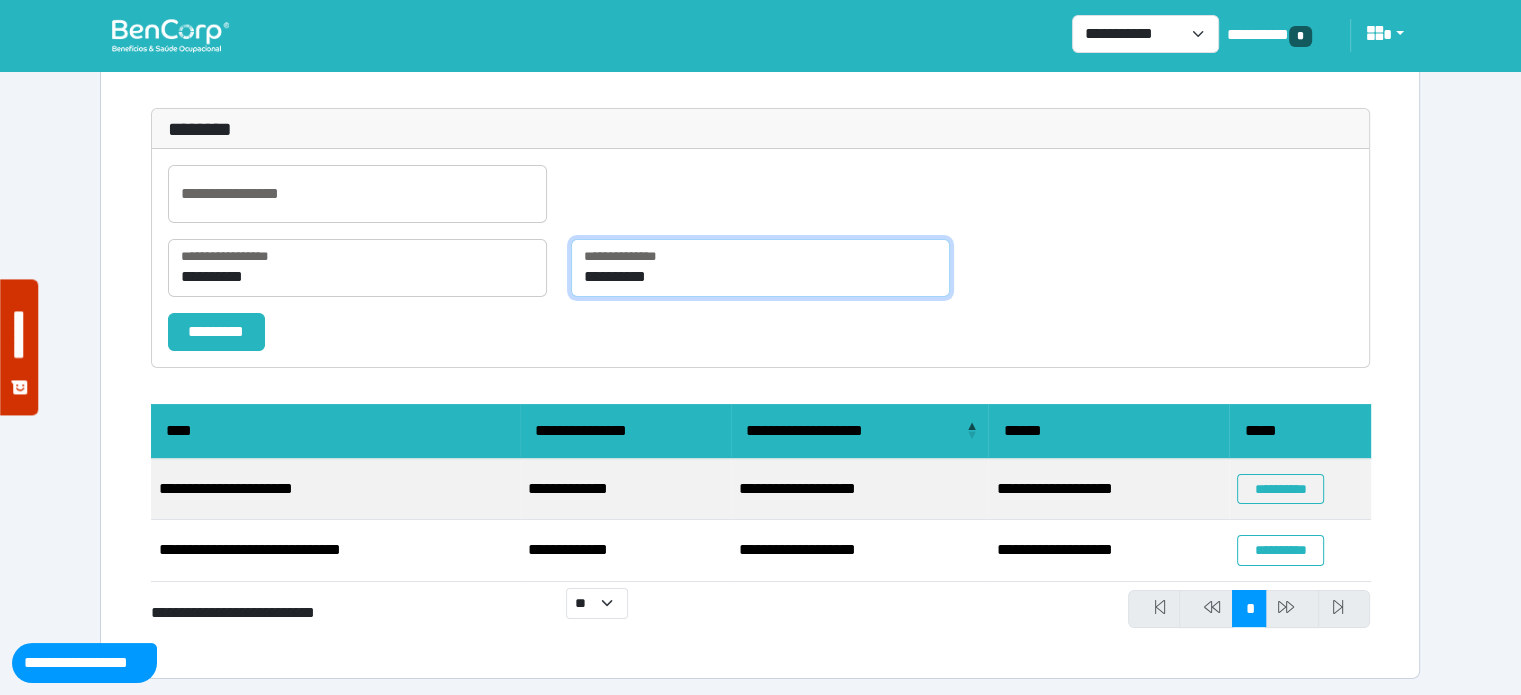 scroll, scrollTop: 159, scrollLeft: 0, axis: vertical 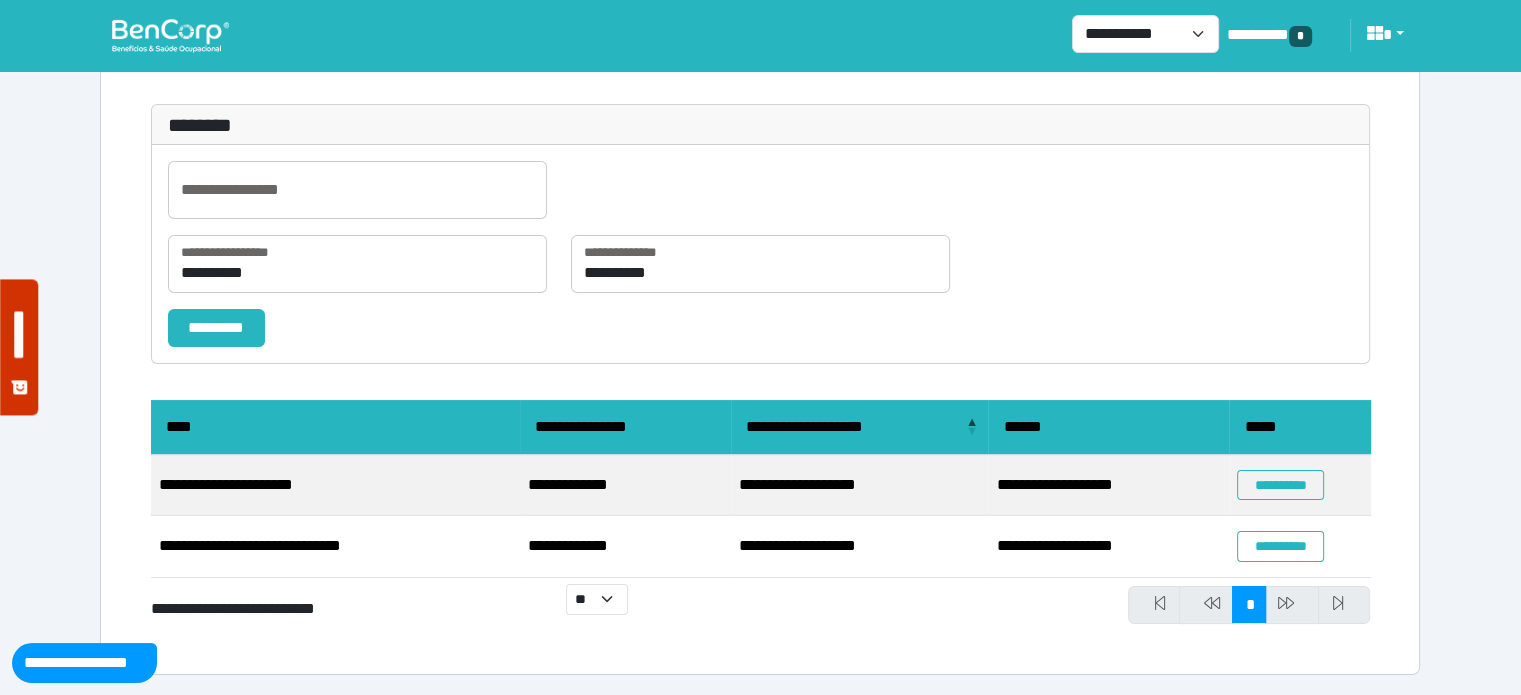 click on "**********" at bounding box center (357, 198) 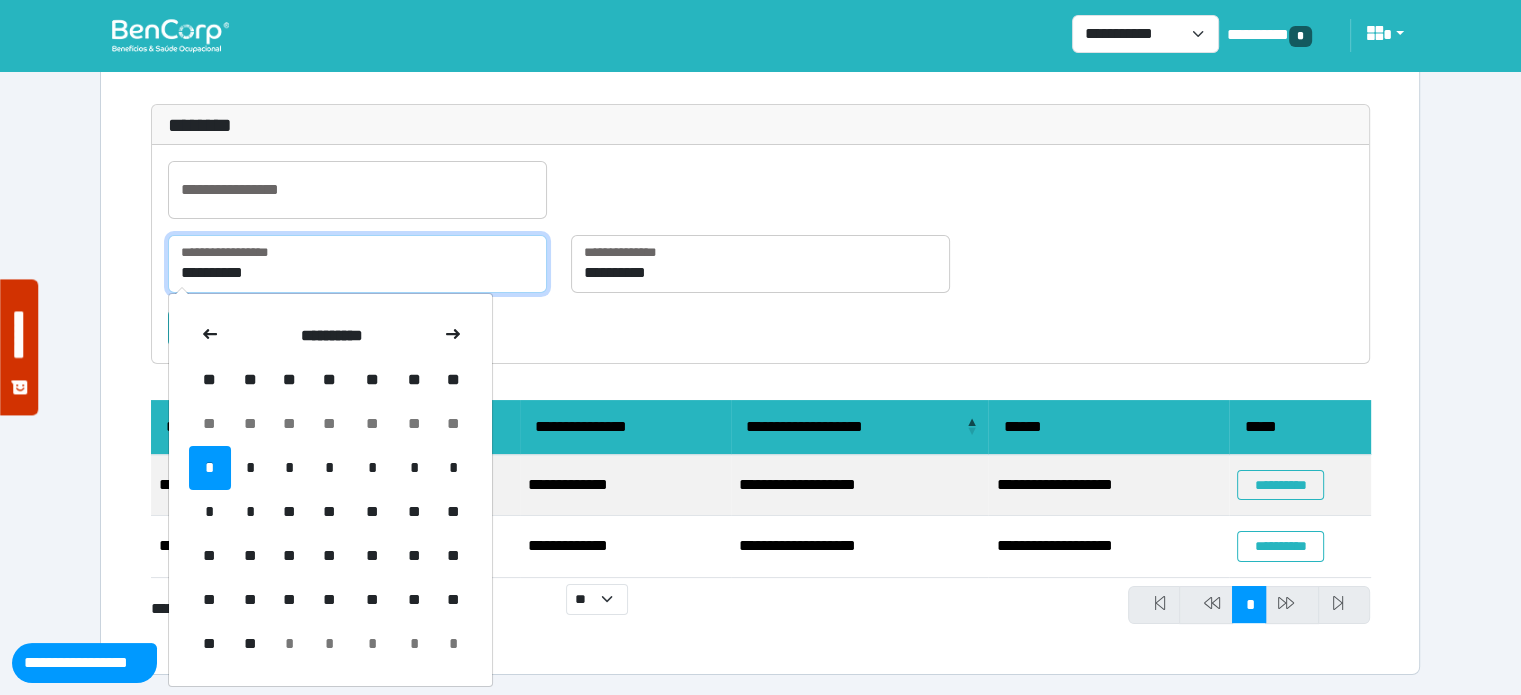 click on "**********" at bounding box center (357, 264) 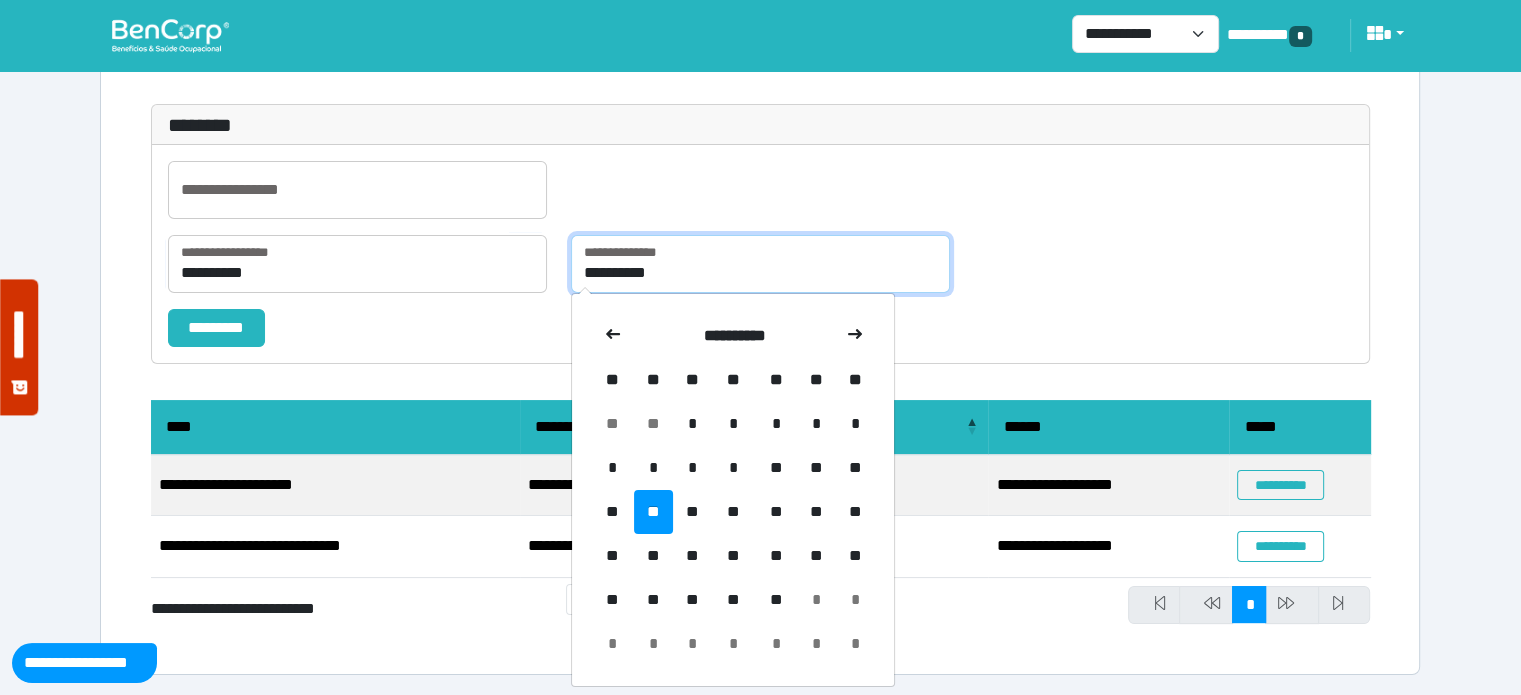 click on "**********" at bounding box center [760, 264] 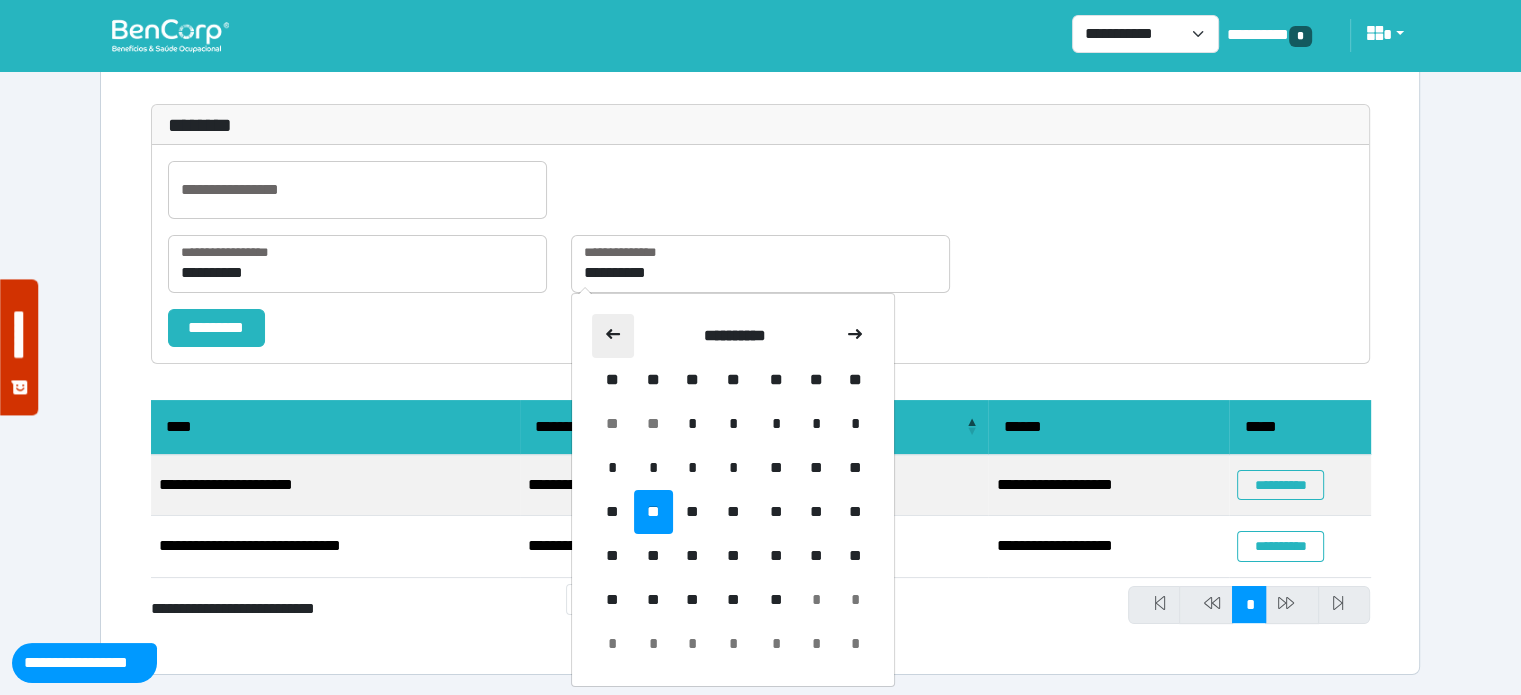 click at bounding box center [613, 336] 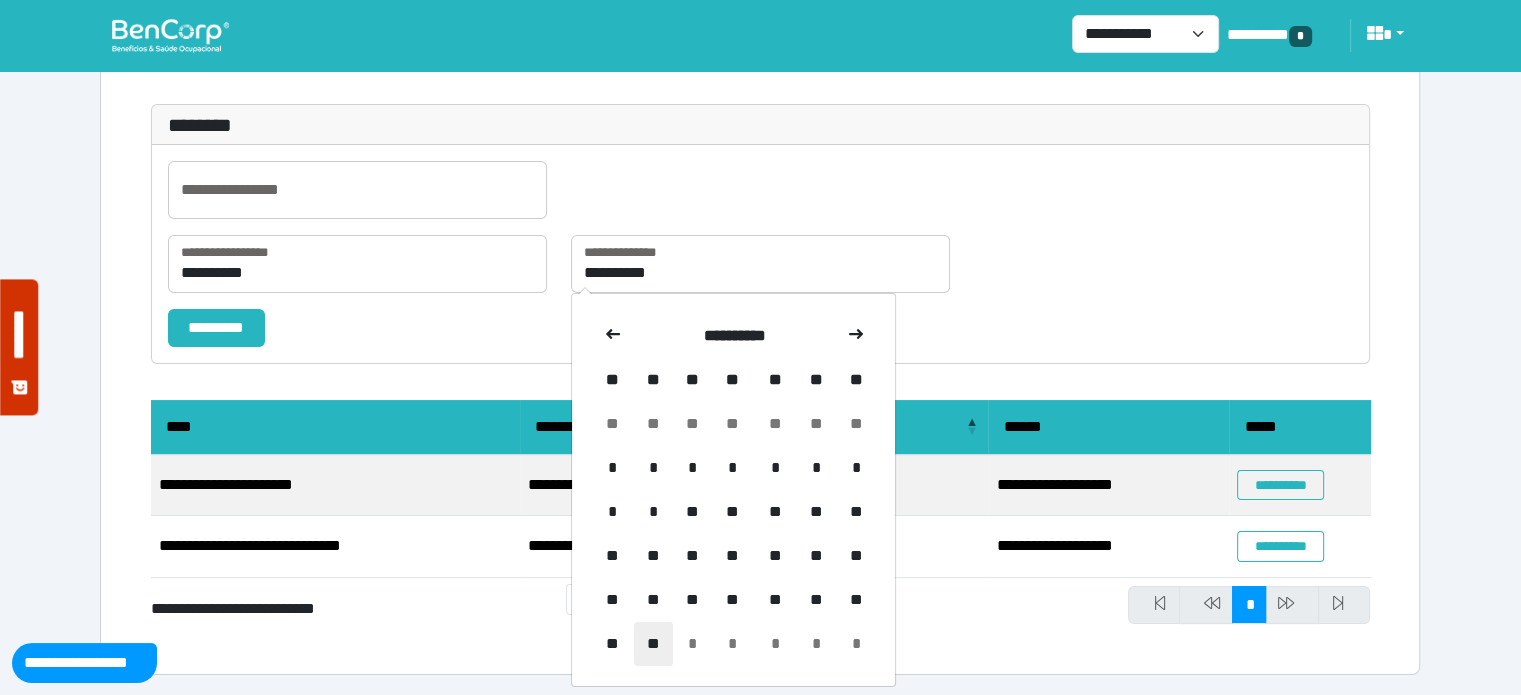 click on "**" at bounding box center [653, 424] 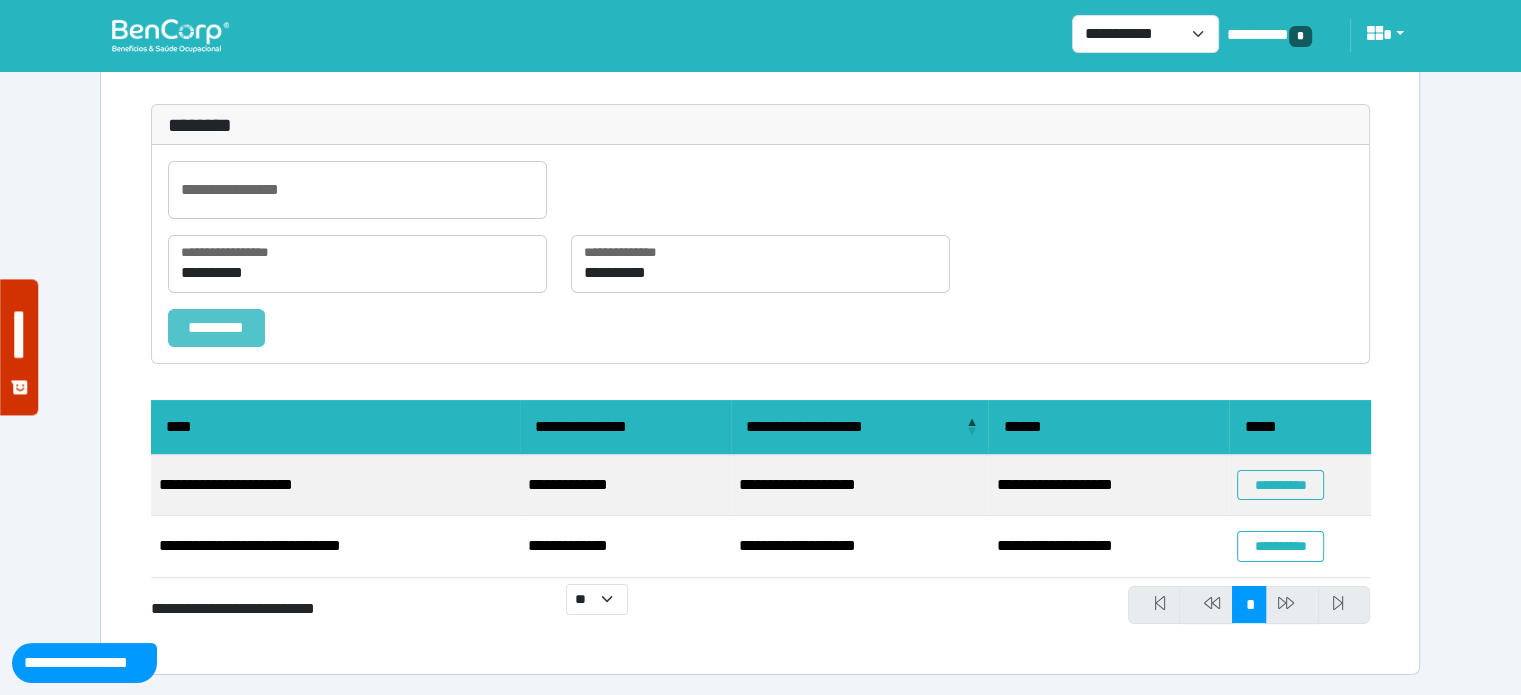 click on "*********" at bounding box center [216, 328] 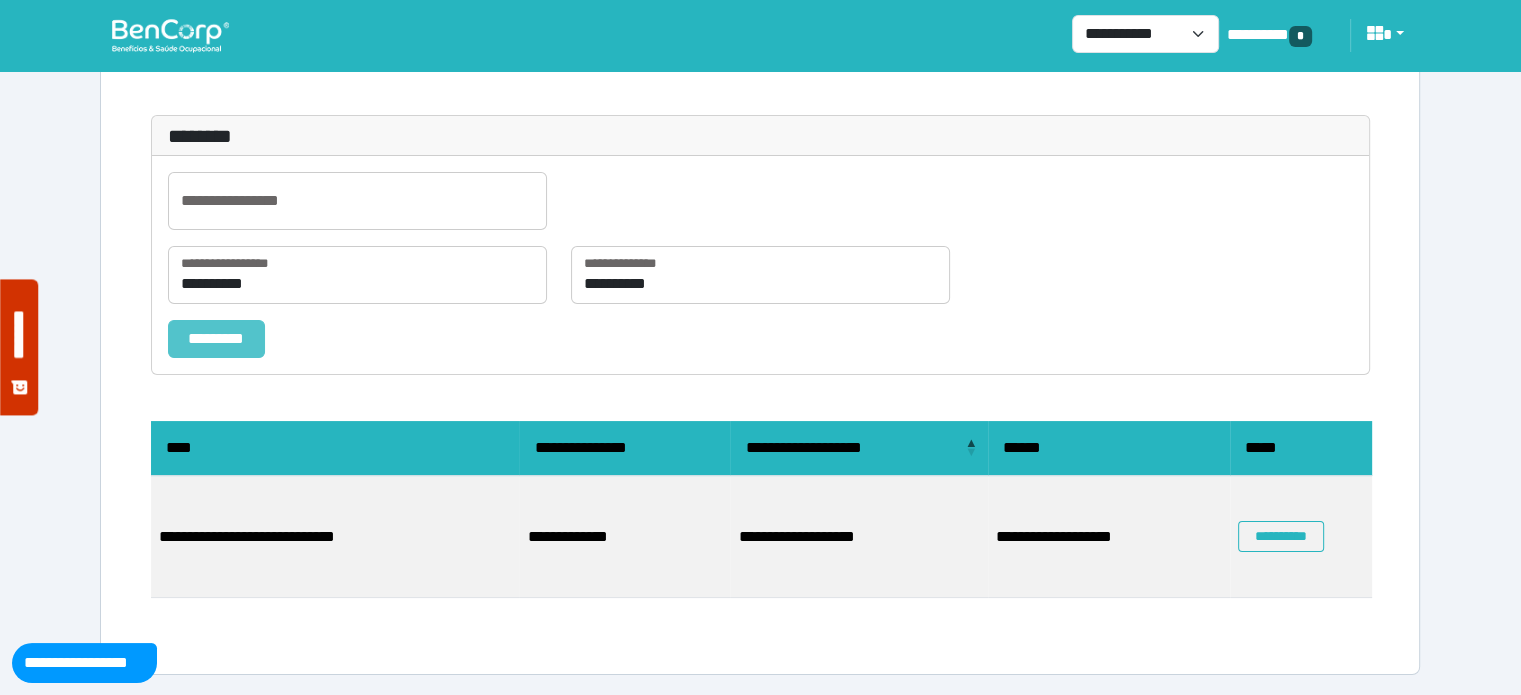 scroll, scrollTop: 56, scrollLeft: 0, axis: vertical 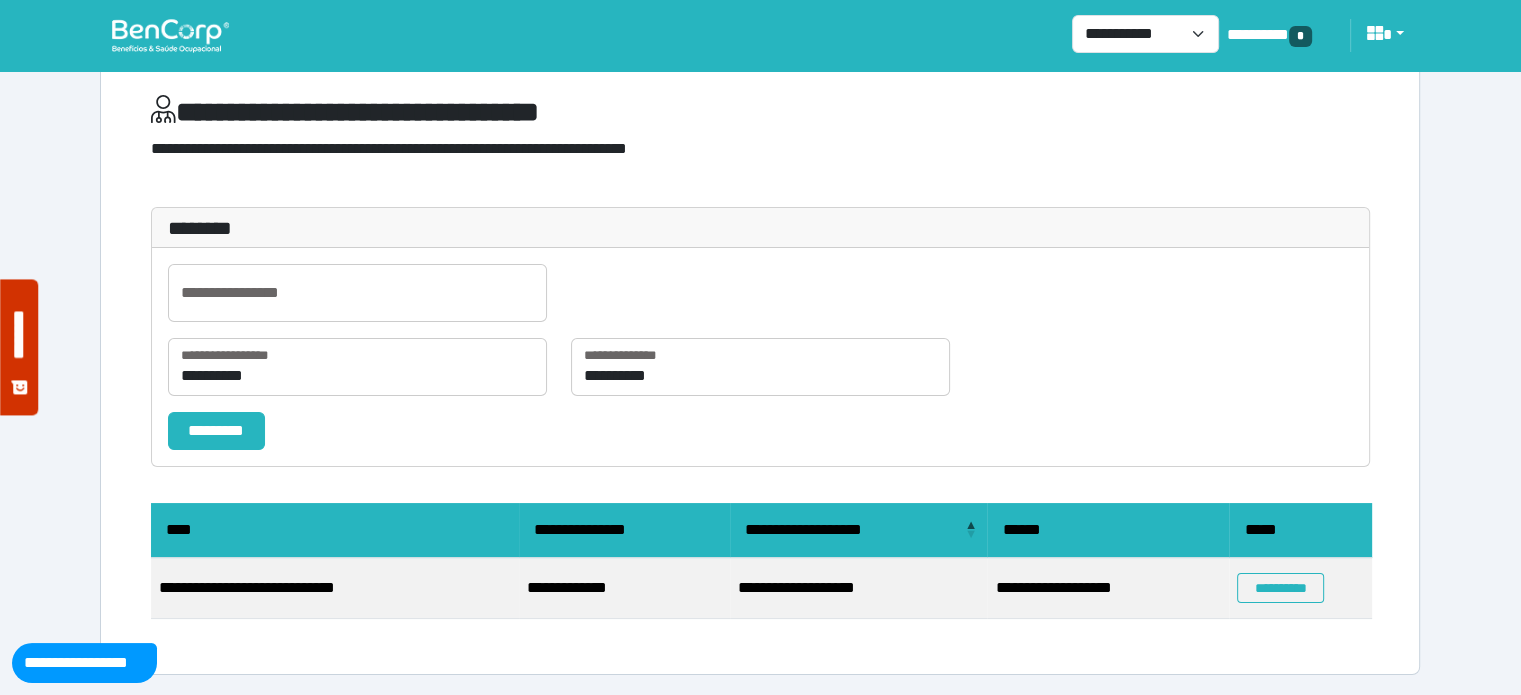 click at bounding box center (170, 35) 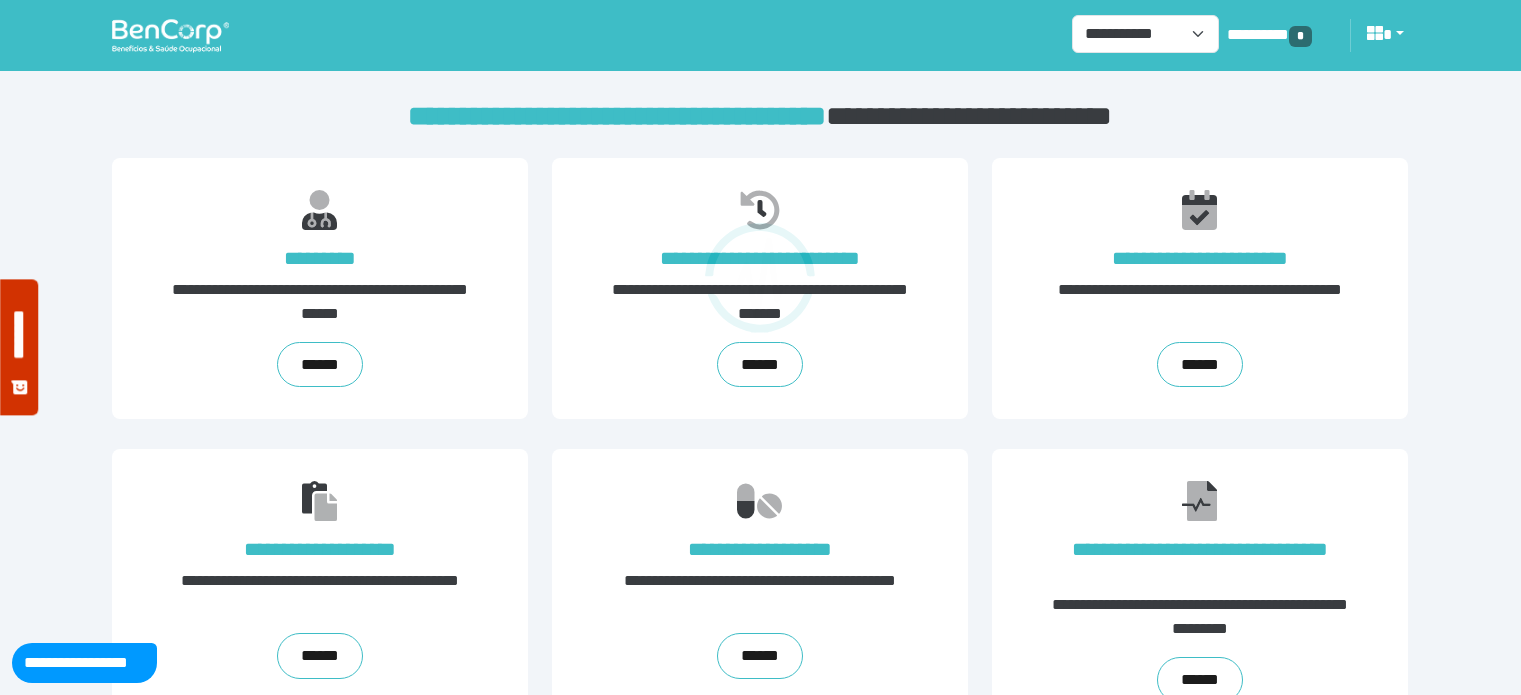 scroll, scrollTop: 0, scrollLeft: 0, axis: both 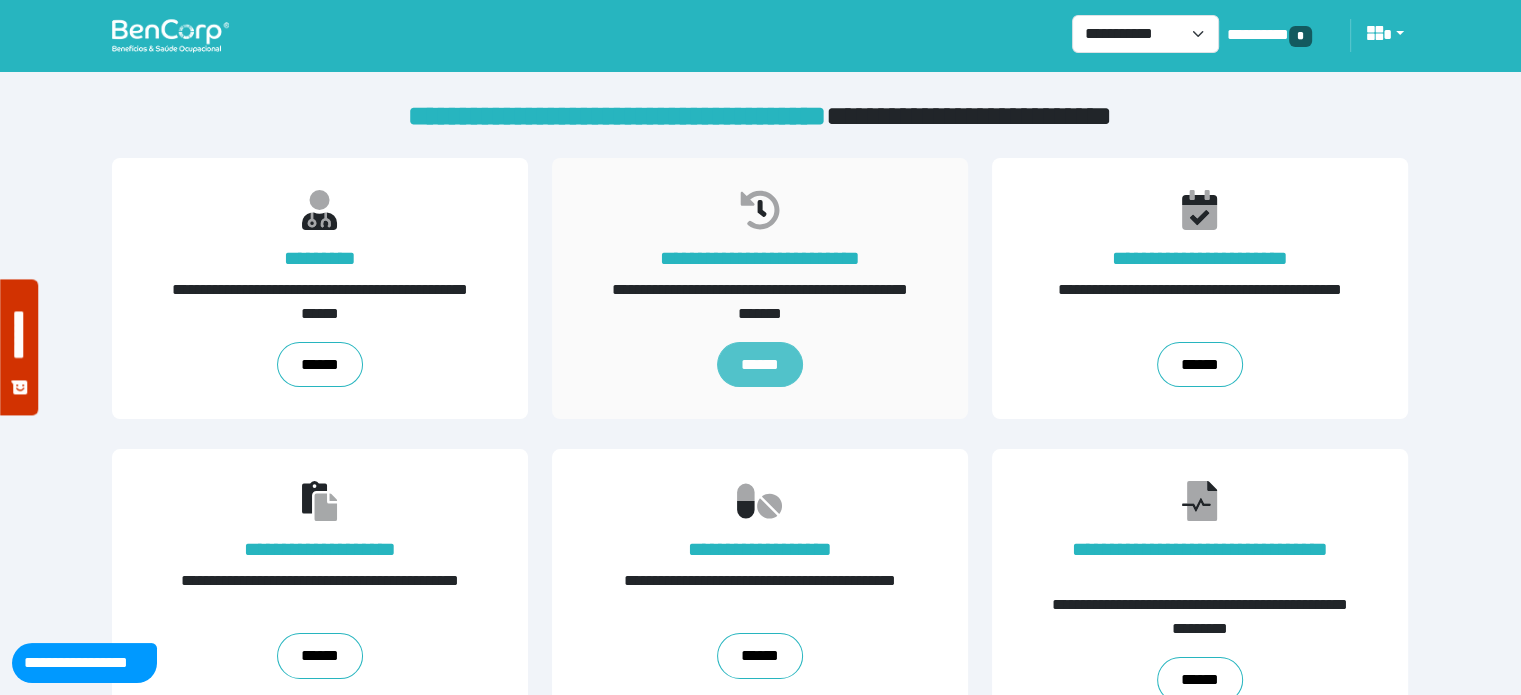 click on "******" at bounding box center [760, 365] 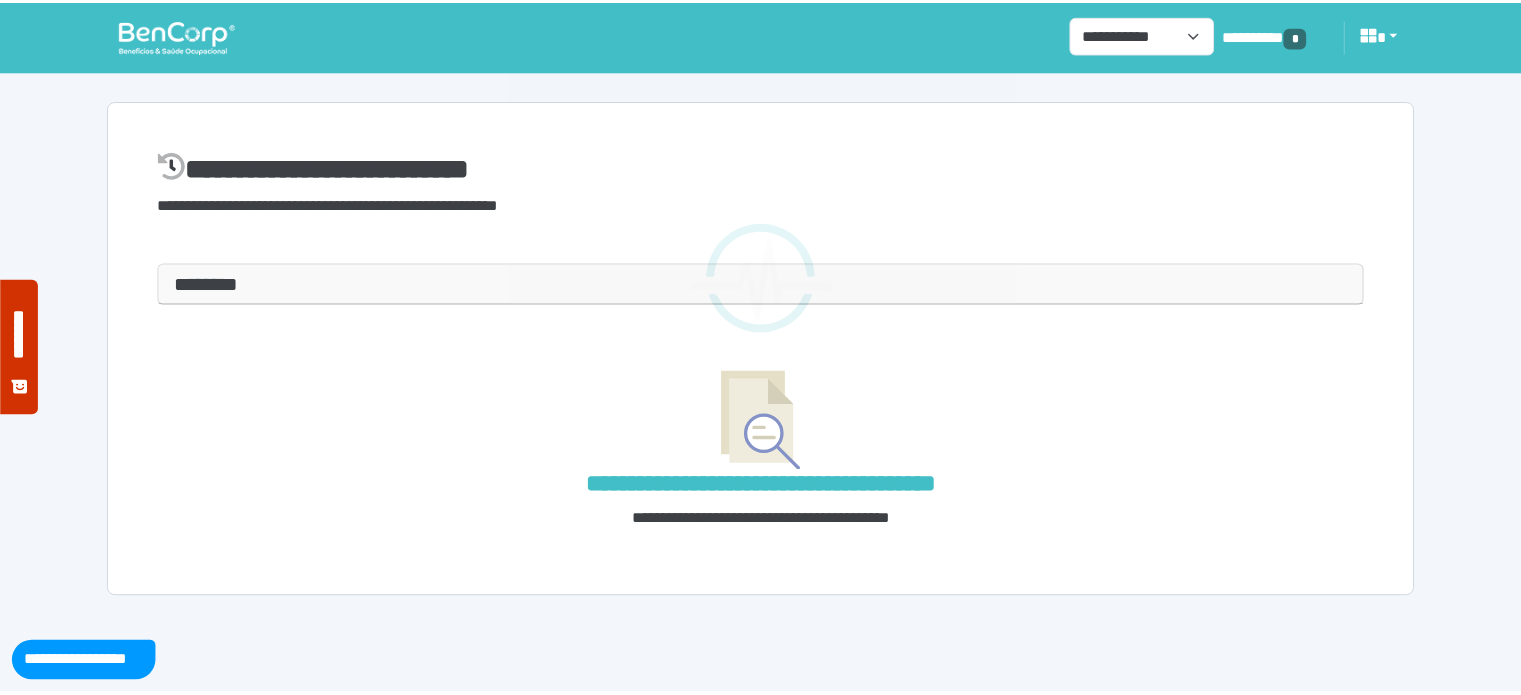 scroll, scrollTop: 0, scrollLeft: 0, axis: both 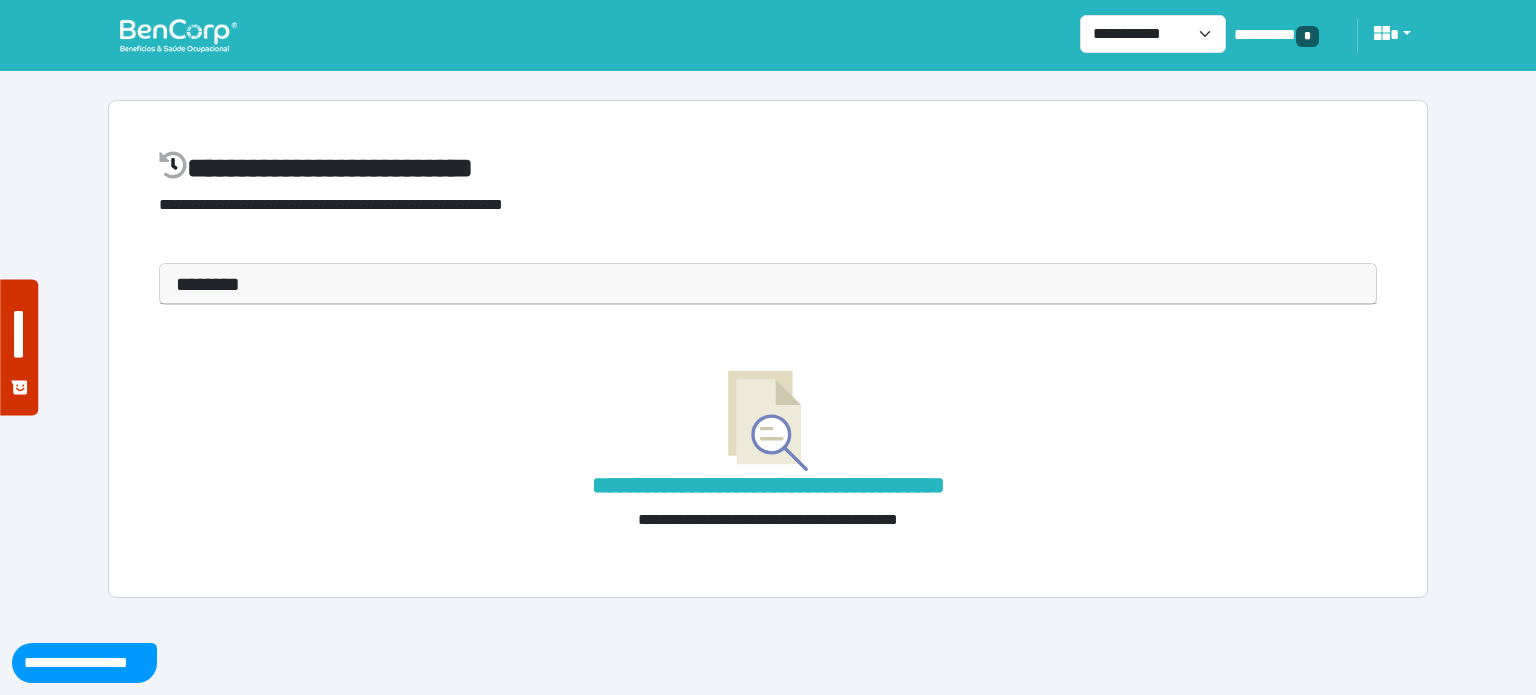 click on "********" at bounding box center (768, 284) 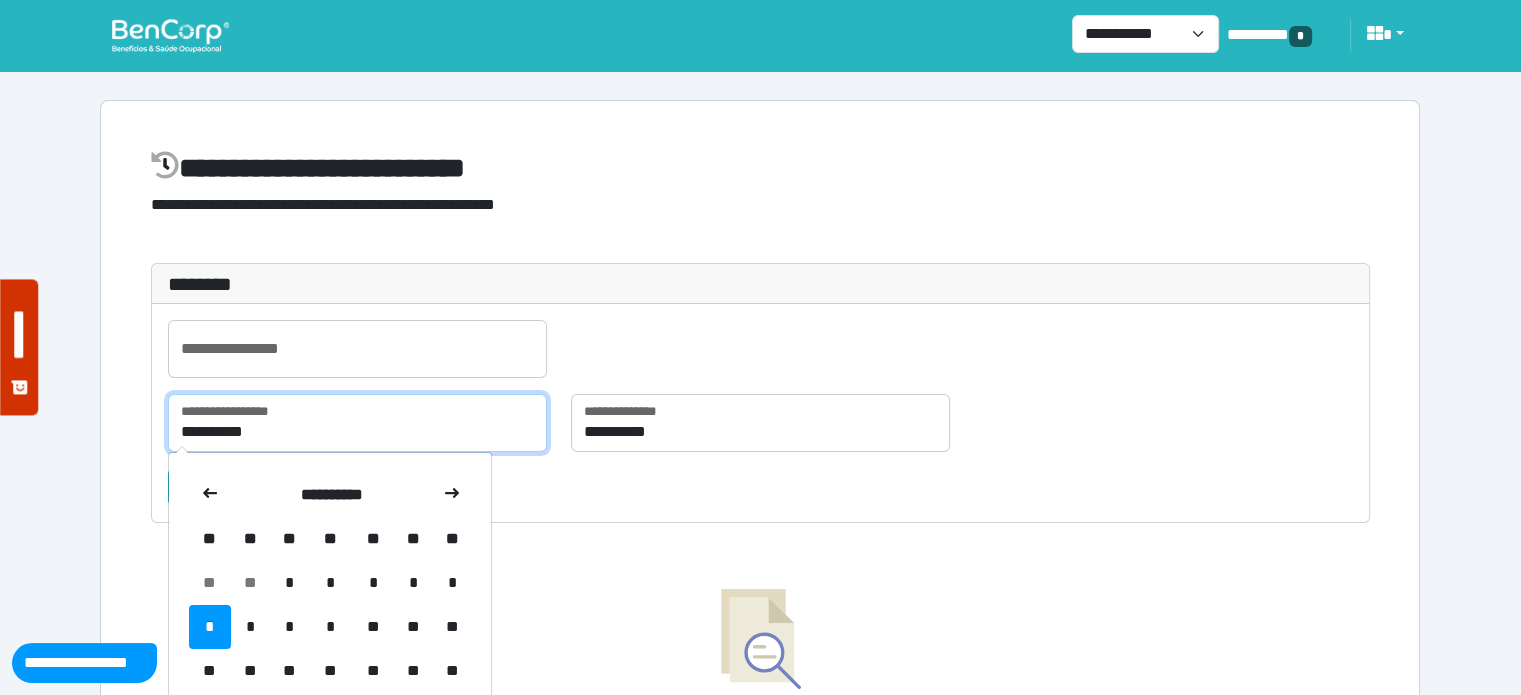 click on "**********" at bounding box center [357, 423] 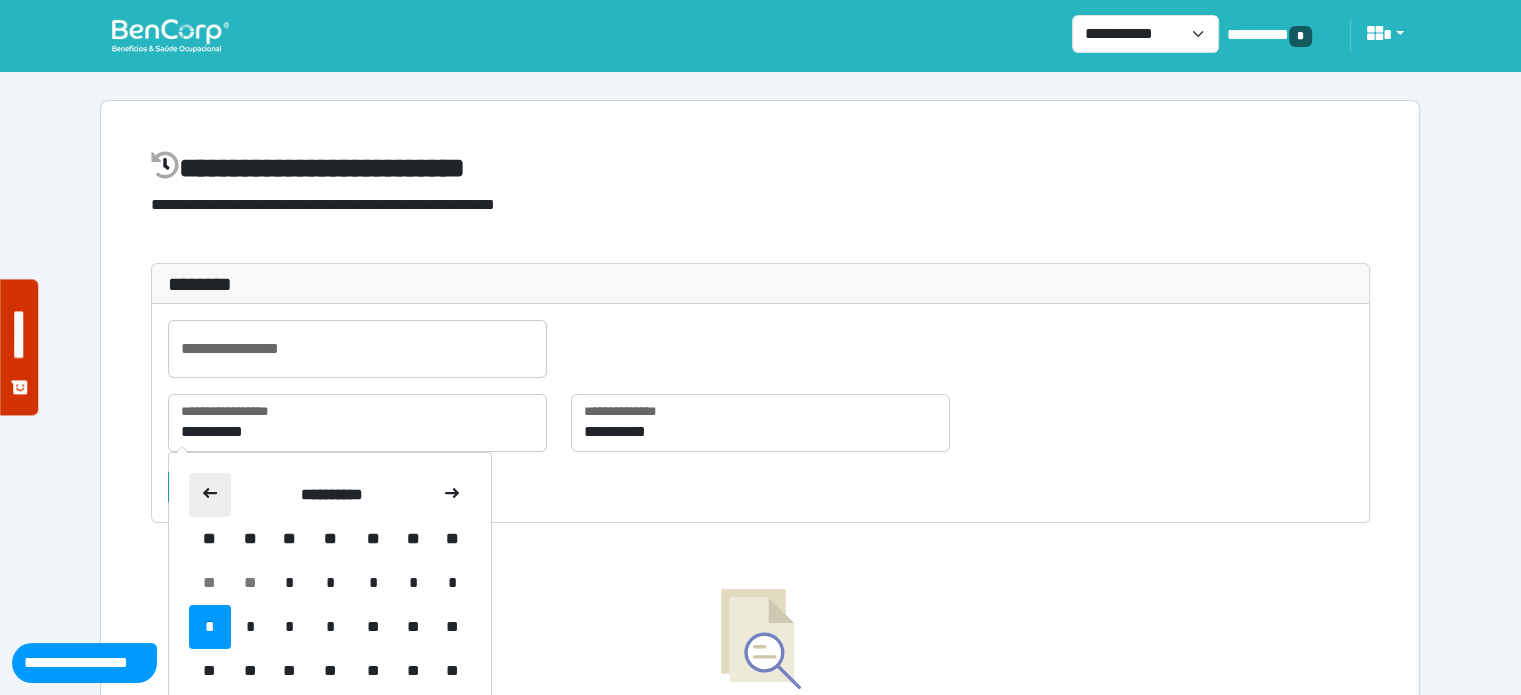 click at bounding box center (210, 495) 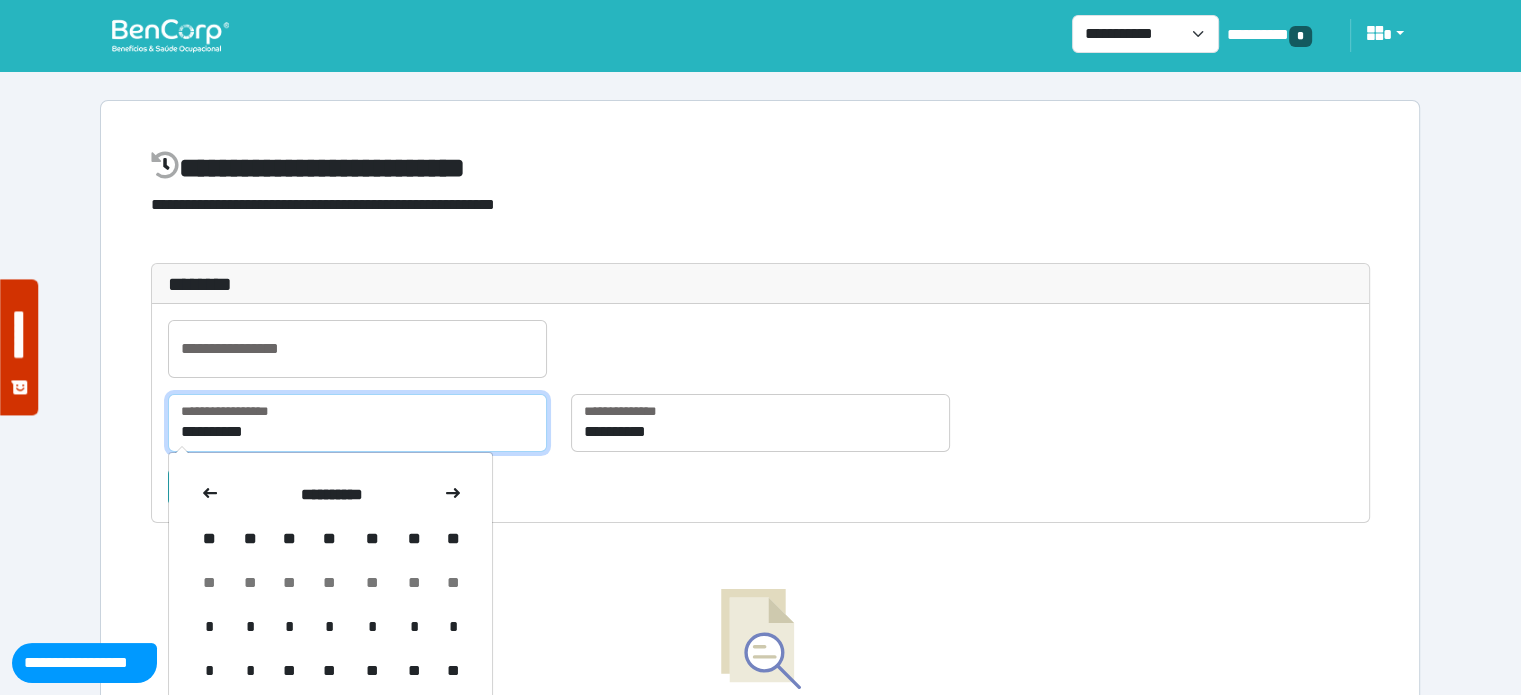 scroll, scrollTop: 140, scrollLeft: 0, axis: vertical 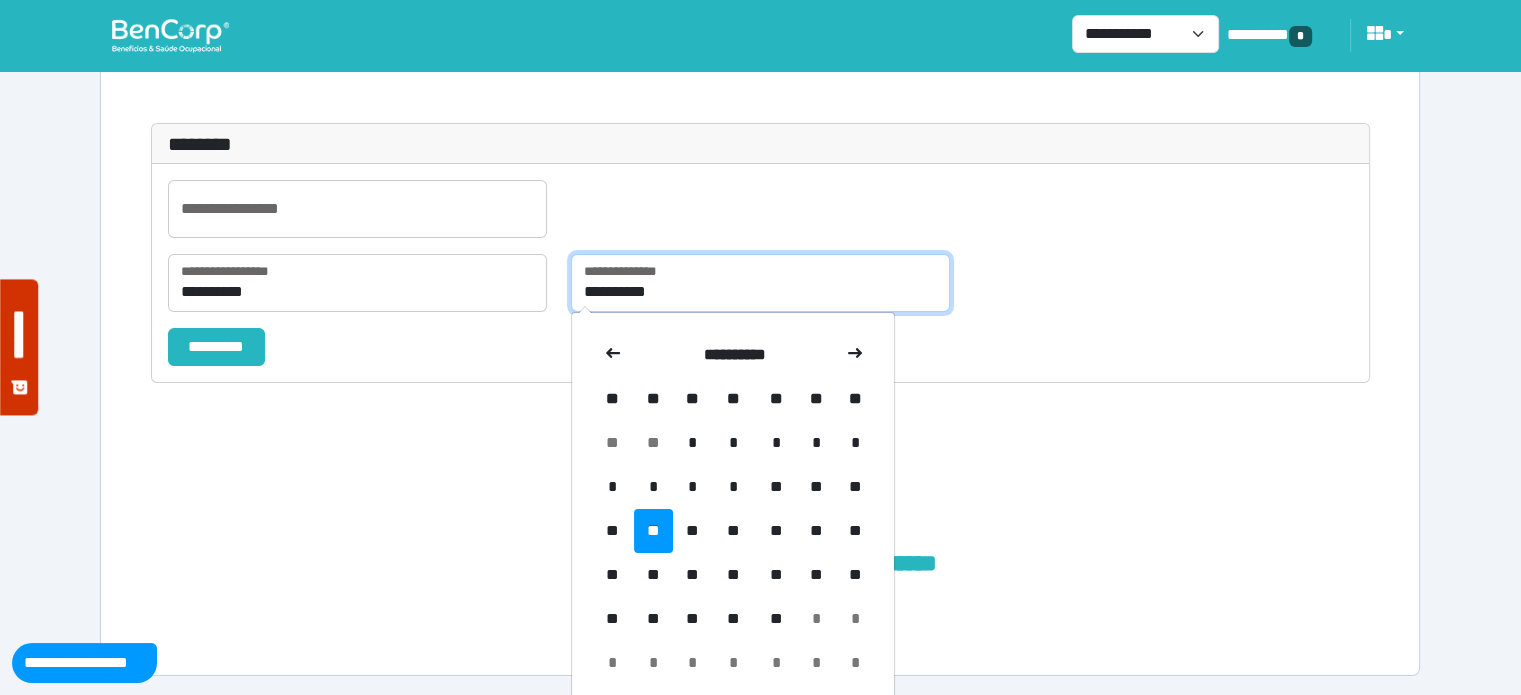 click on "**********" at bounding box center (760, 283) 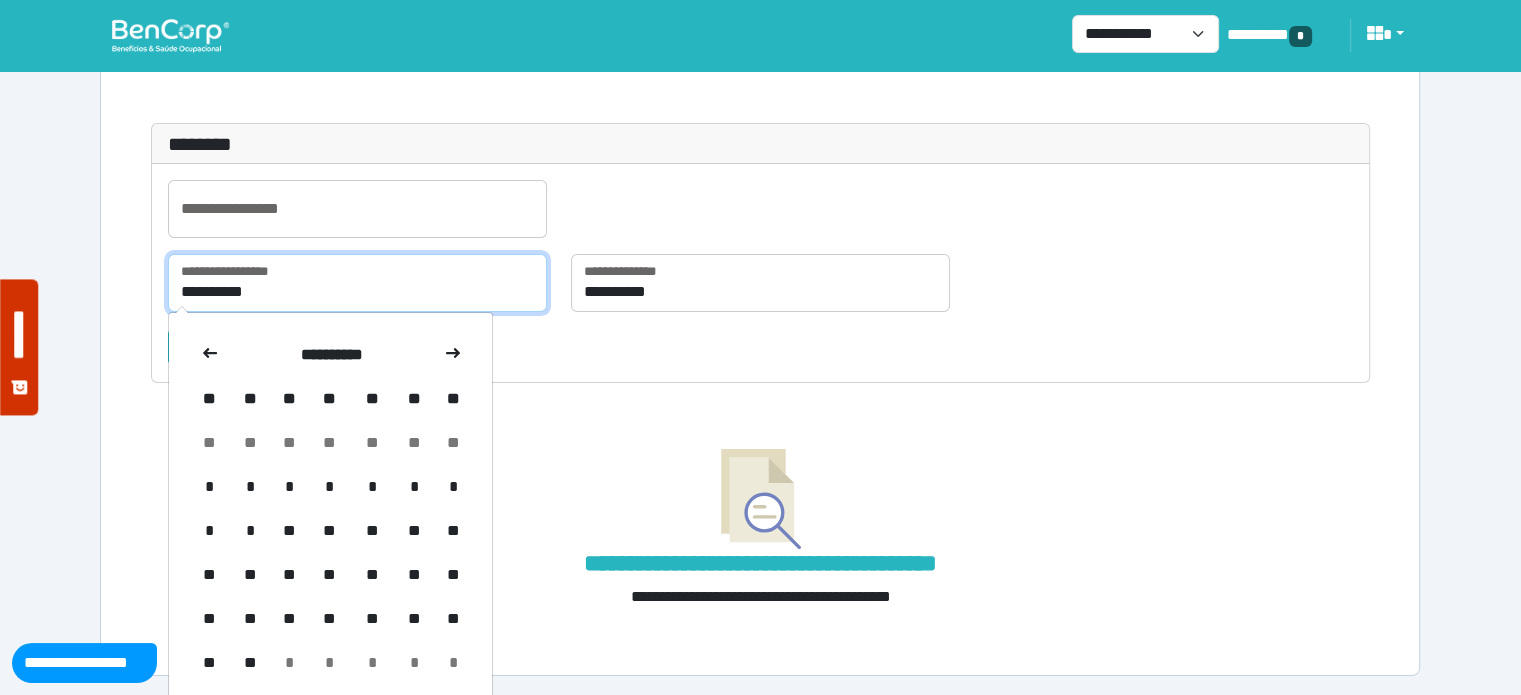 click on "**********" at bounding box center (357, 283) 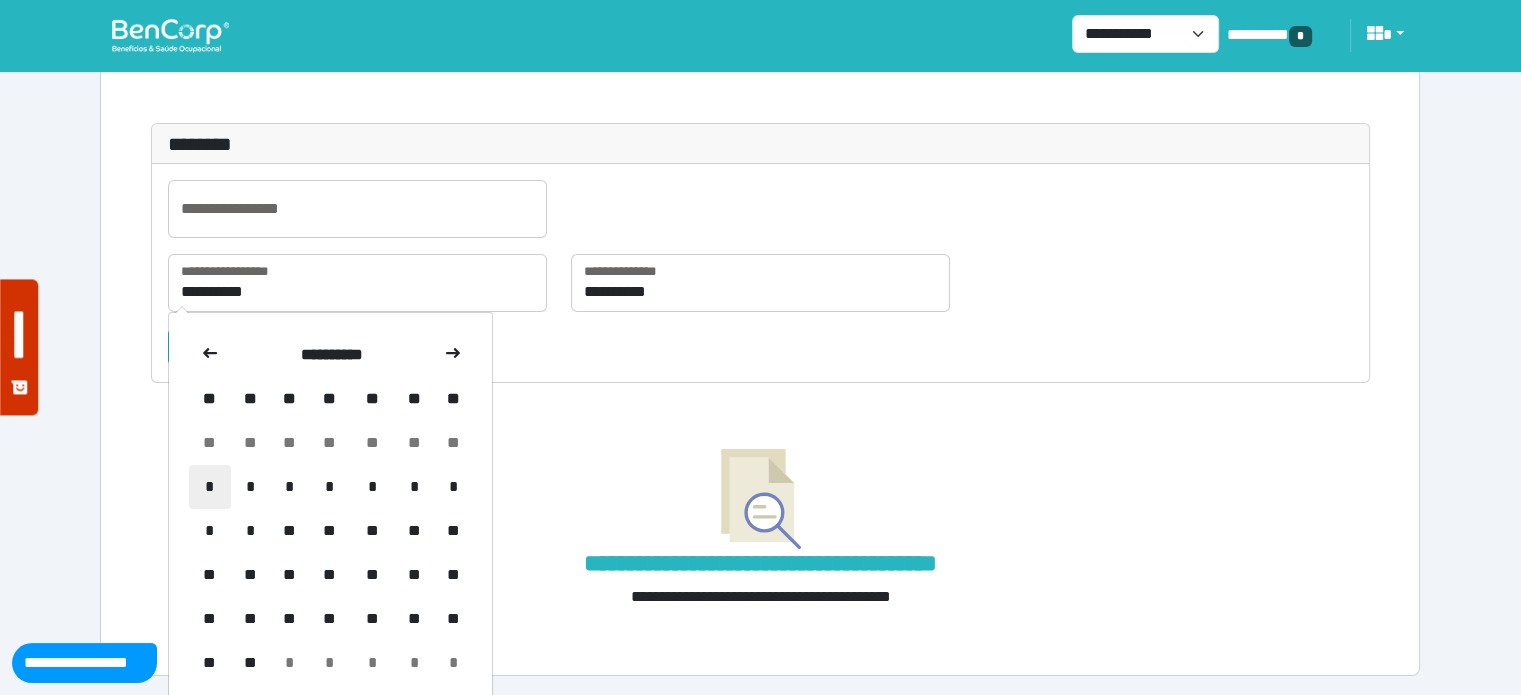 click on "*" at bounding box center (210, 443) 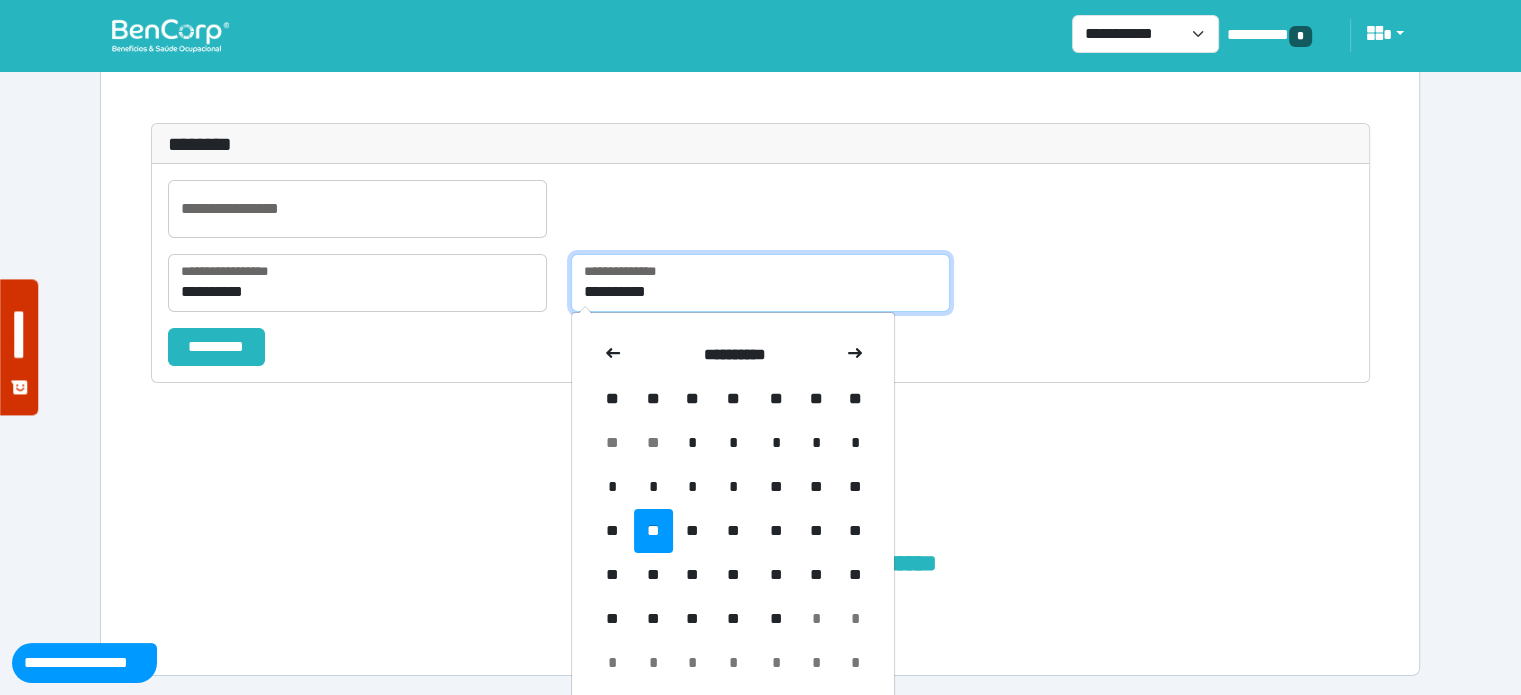 click on "**********" at bounding box center (760, 283) 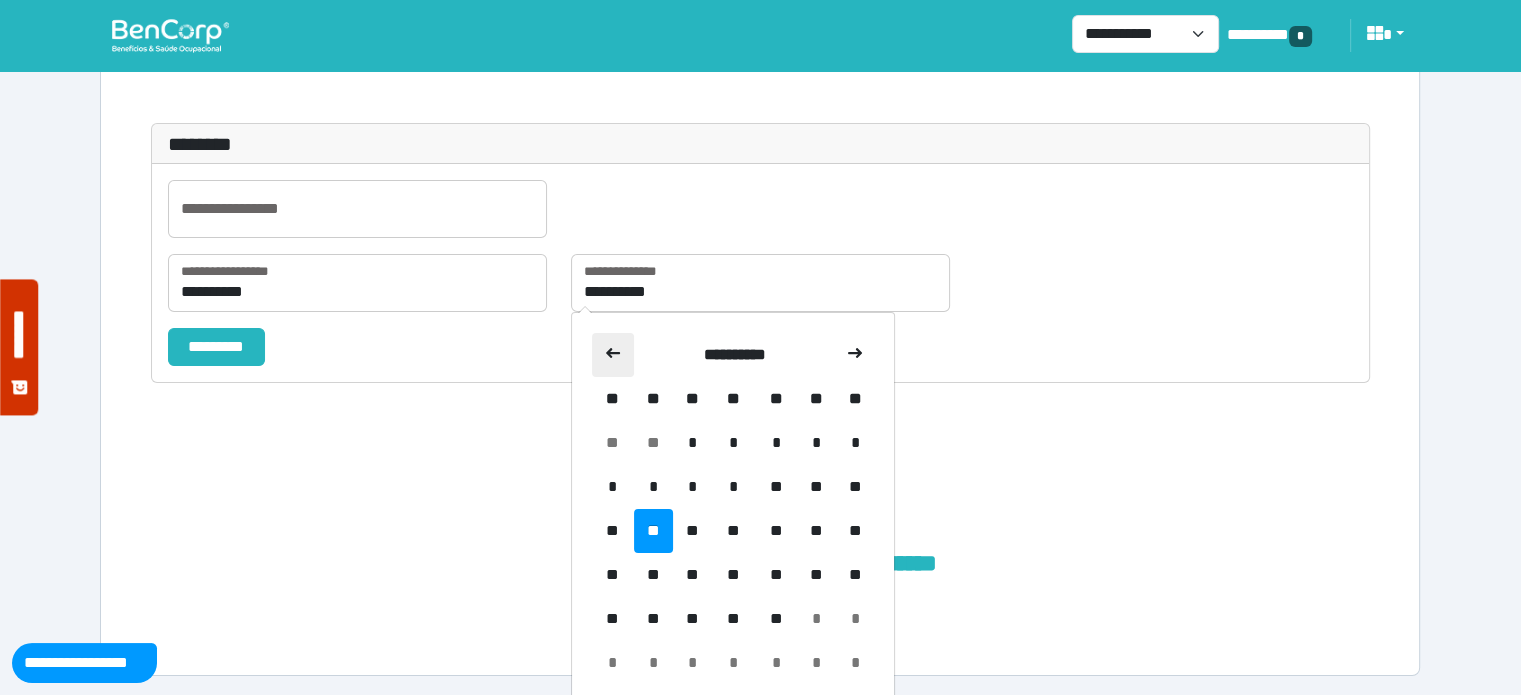click at bounding box center [613, 355] 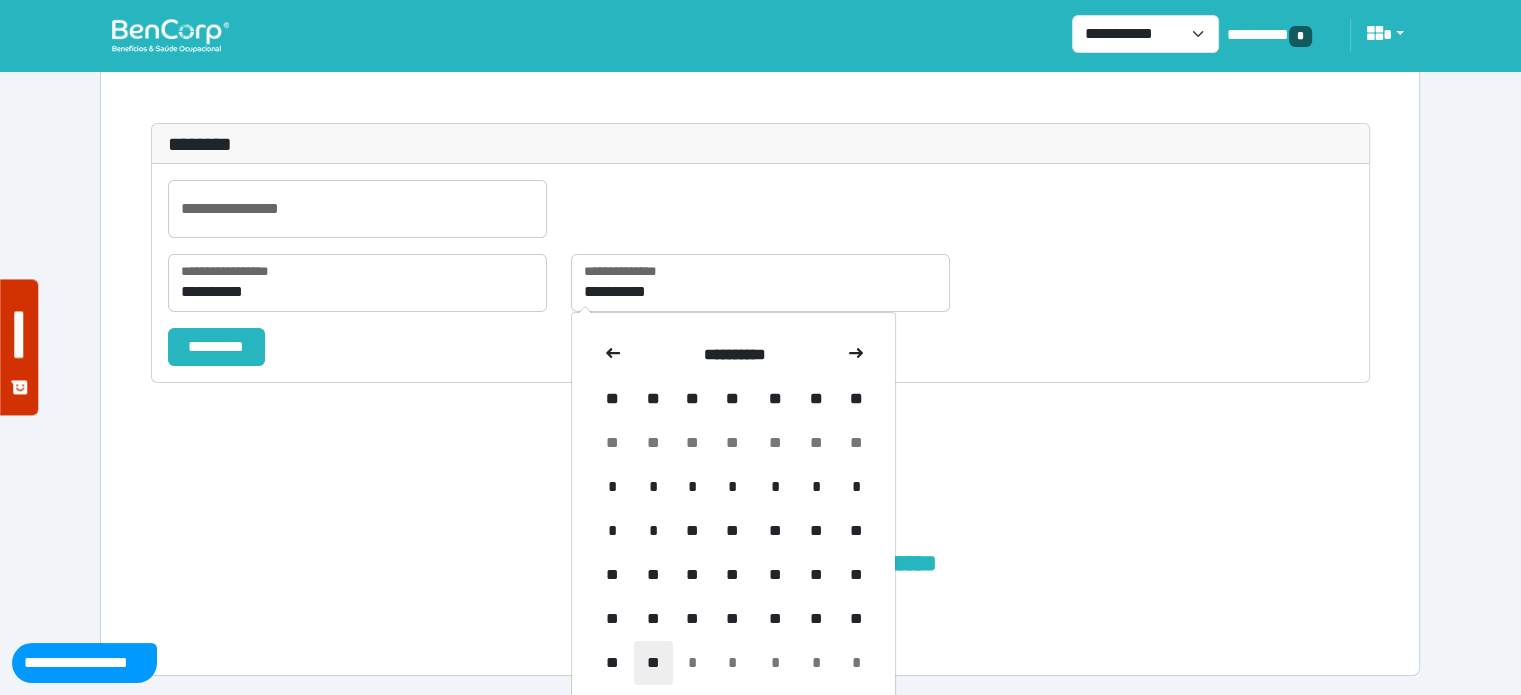 click on "**" at bounding box center [653, 443] 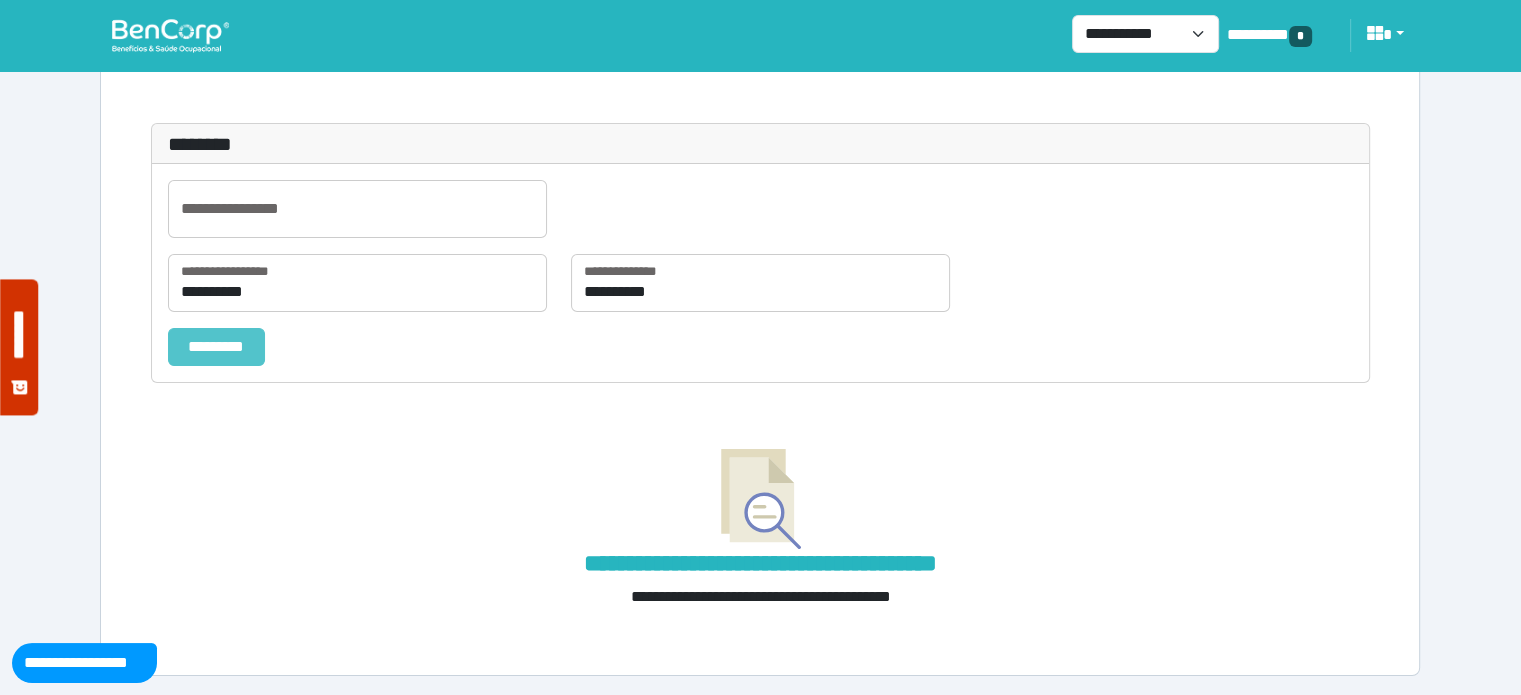 click on "*********" at bounding box center [216, 347] 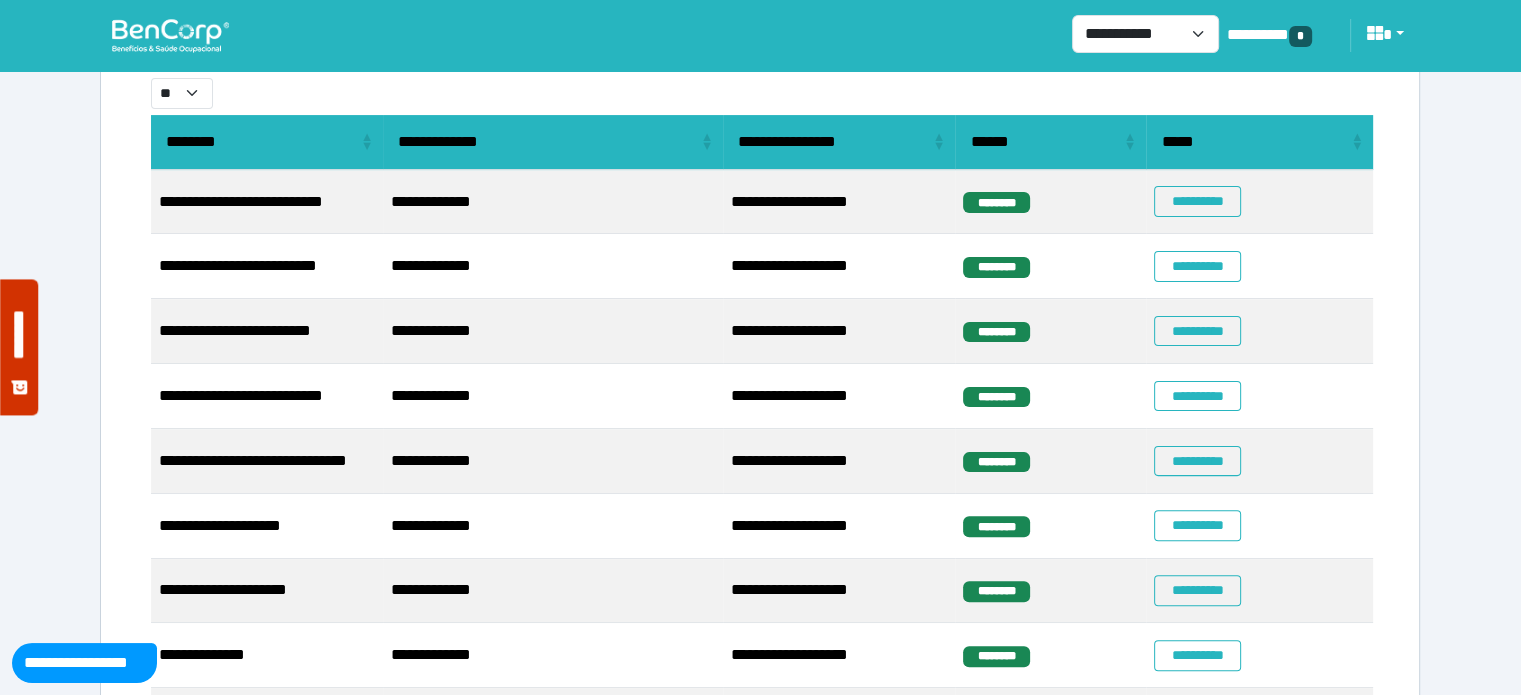 scroll, scrollTop: 0, scrollLeft: 0, axis: both 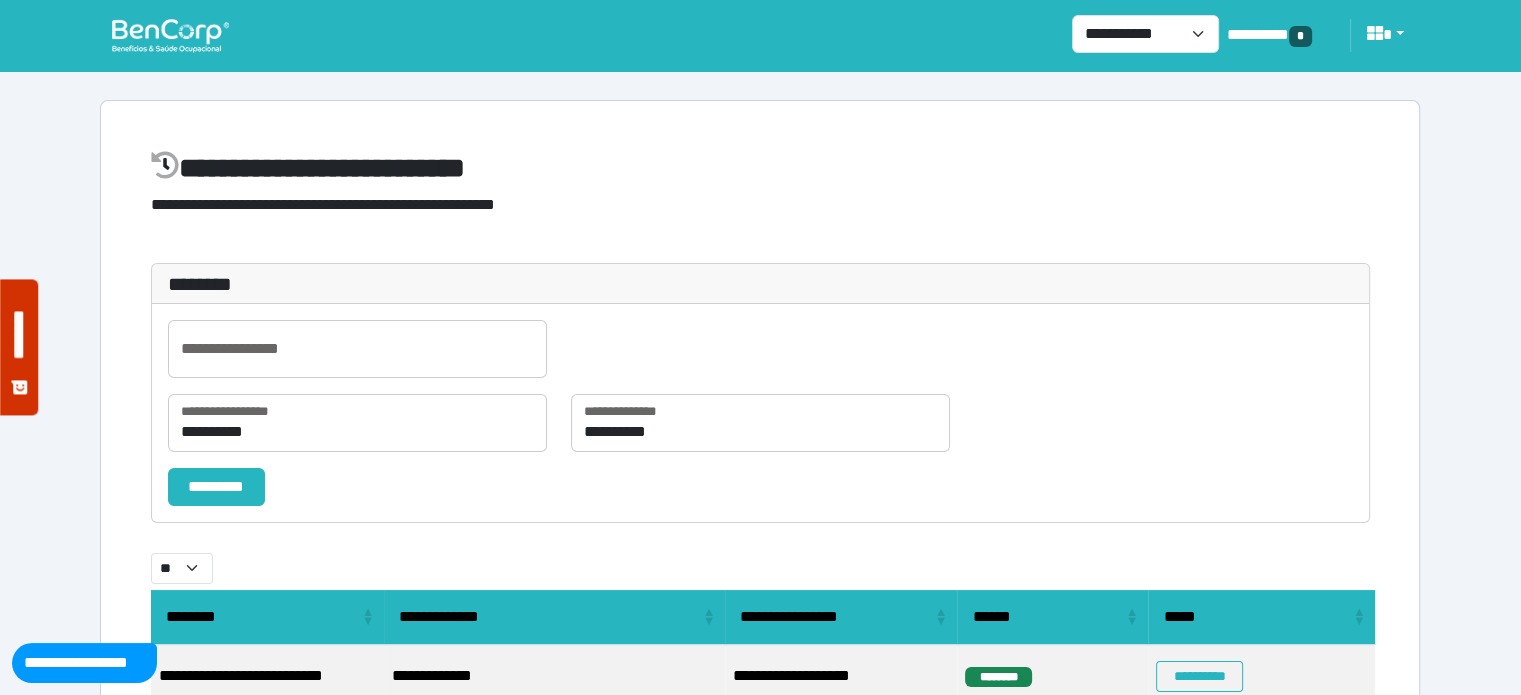 type 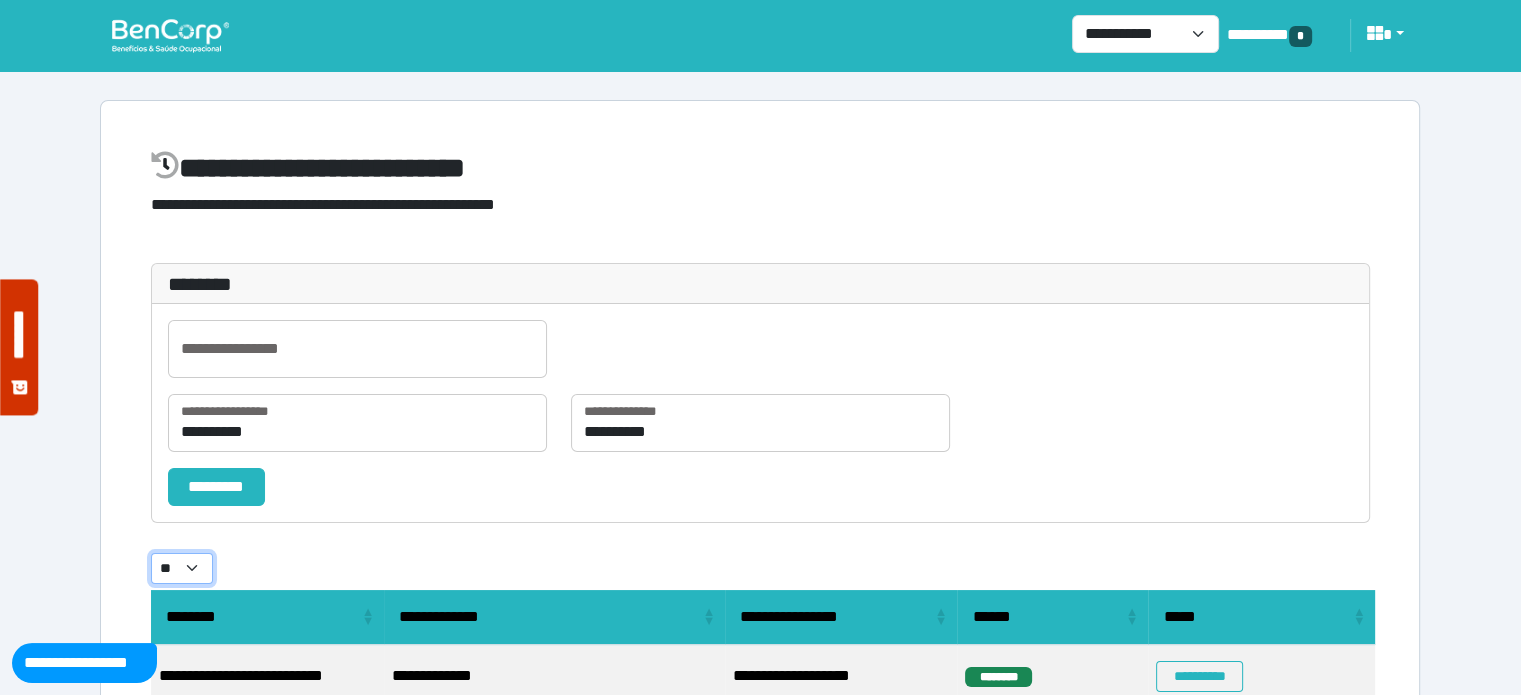 select on "***" 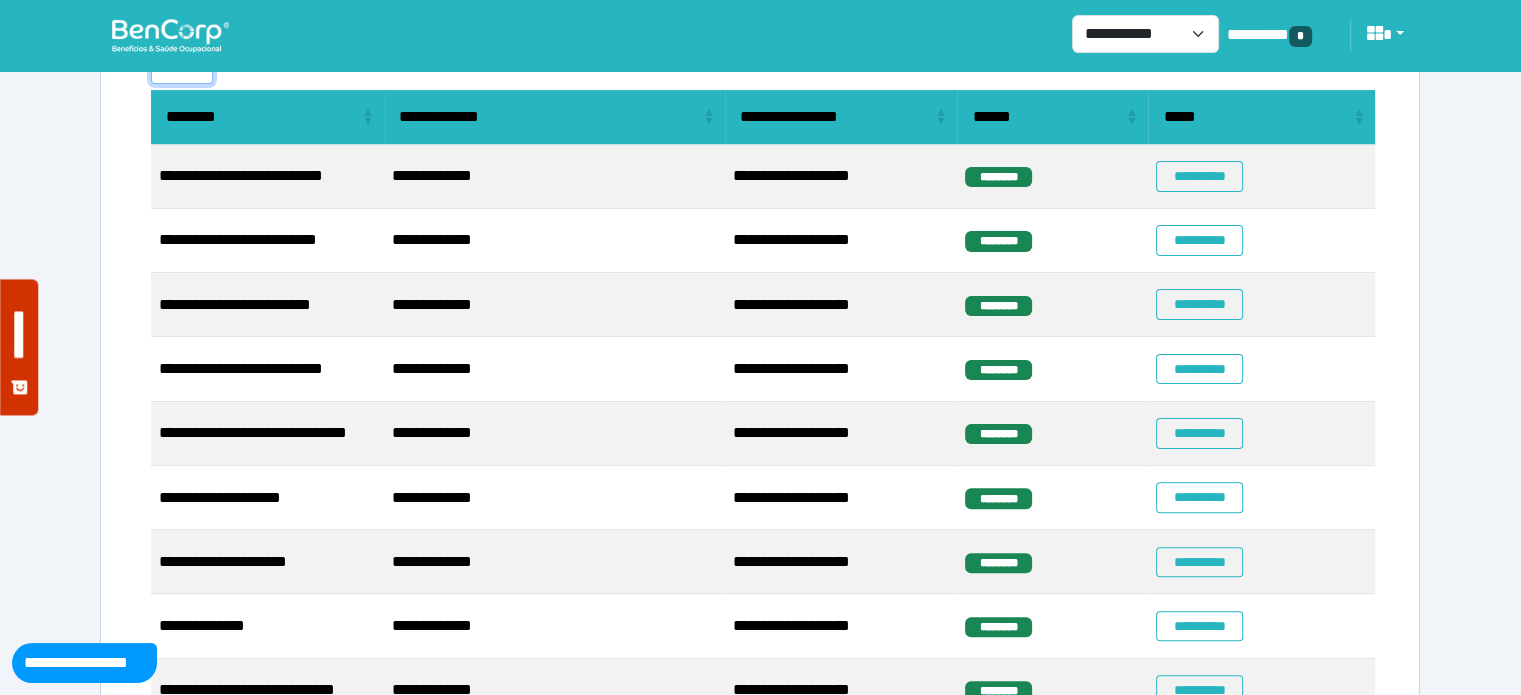 scroll, scrollTop: 0, scrollLeft: 0, axis: both 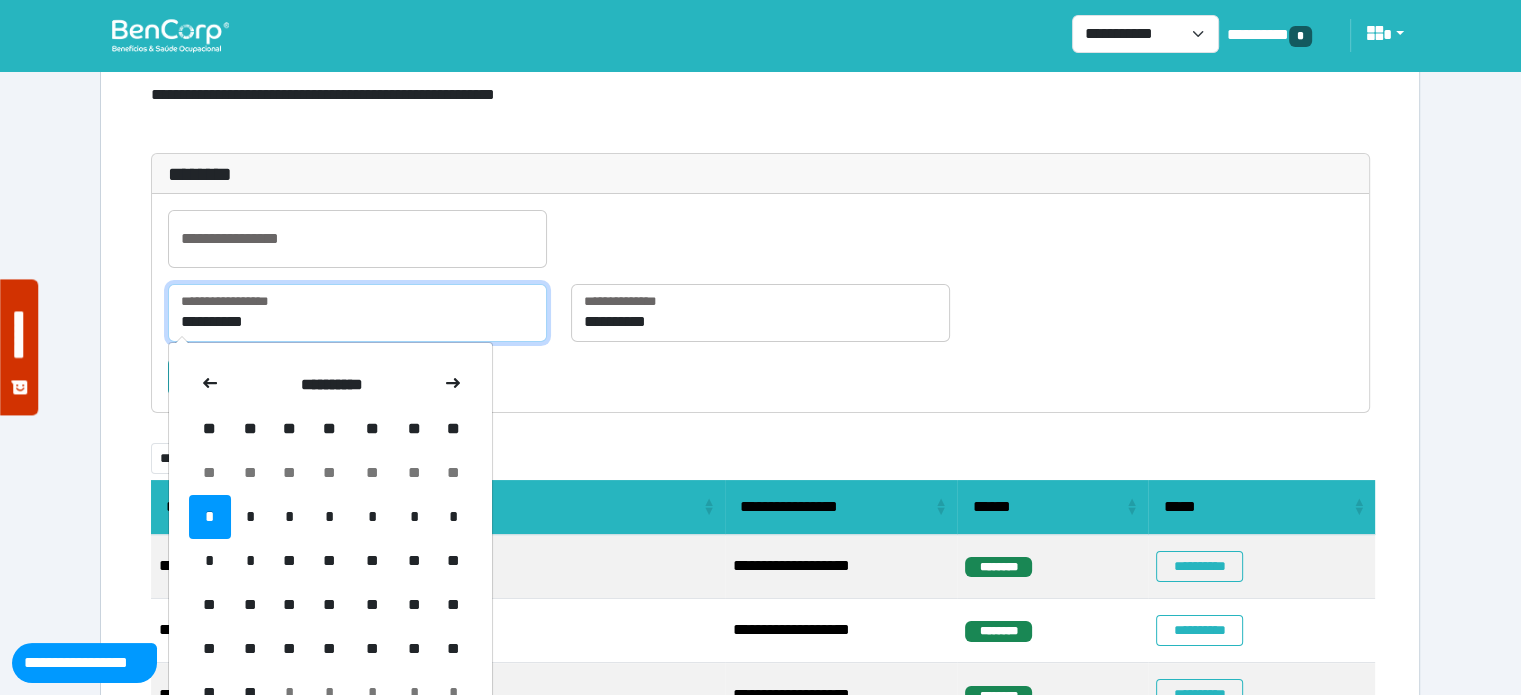 click on "**********" at bounding box center [357, 313] 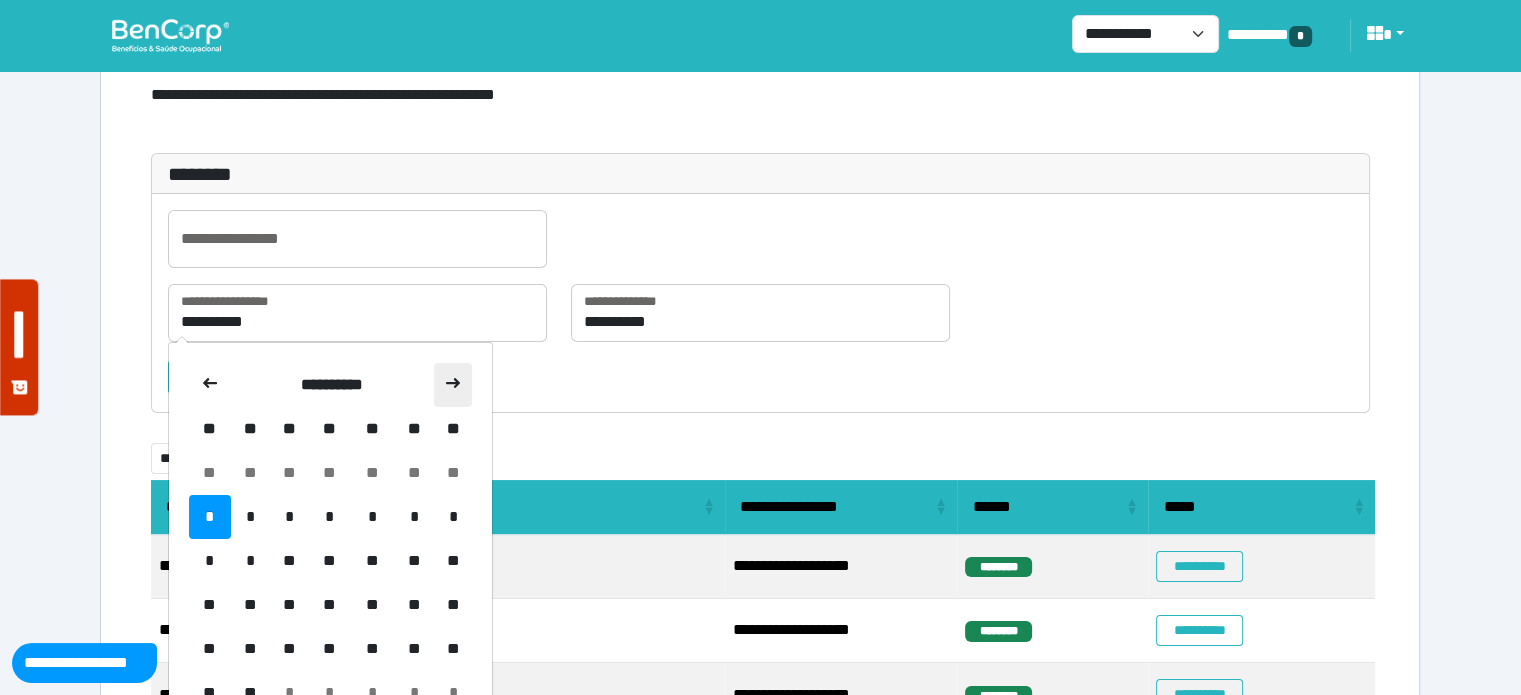 click at bounding box center [453, 385] 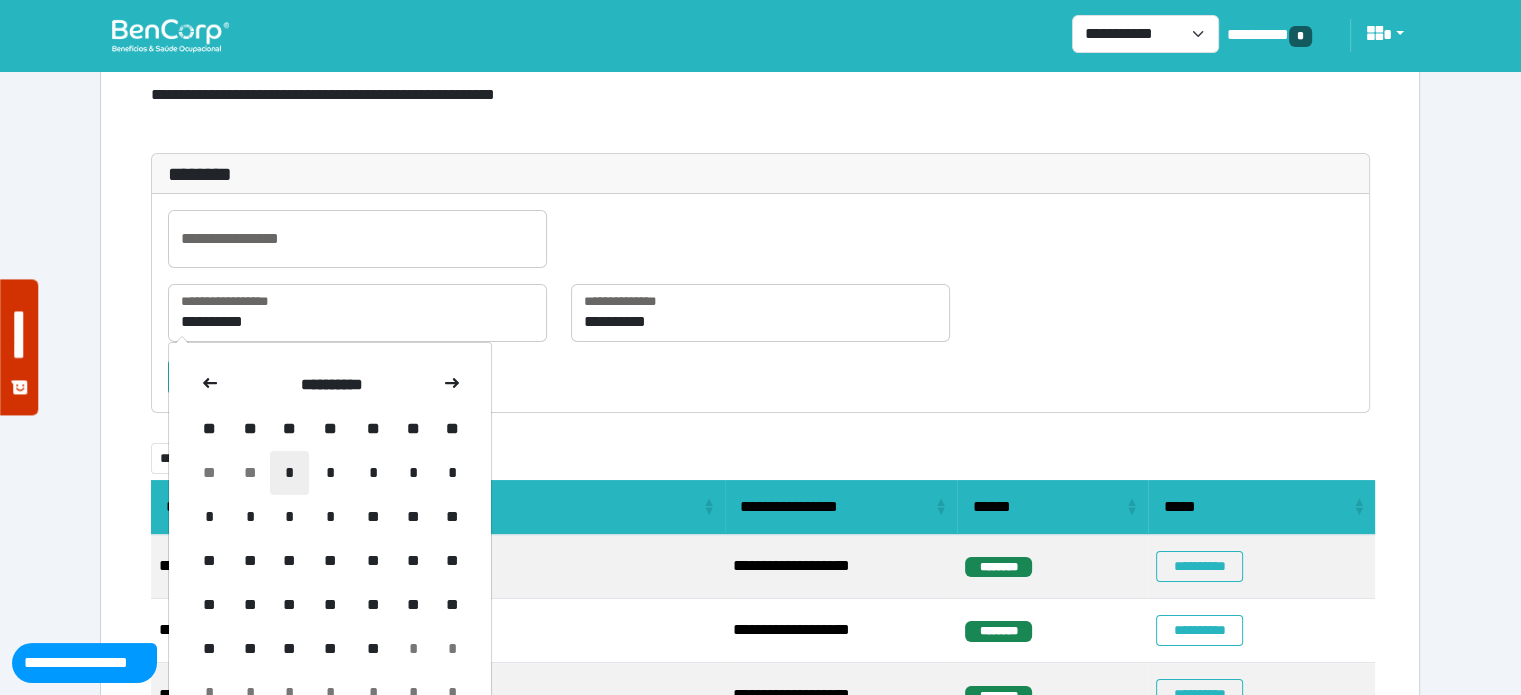 click on "*" at bounding box center [289, 473] 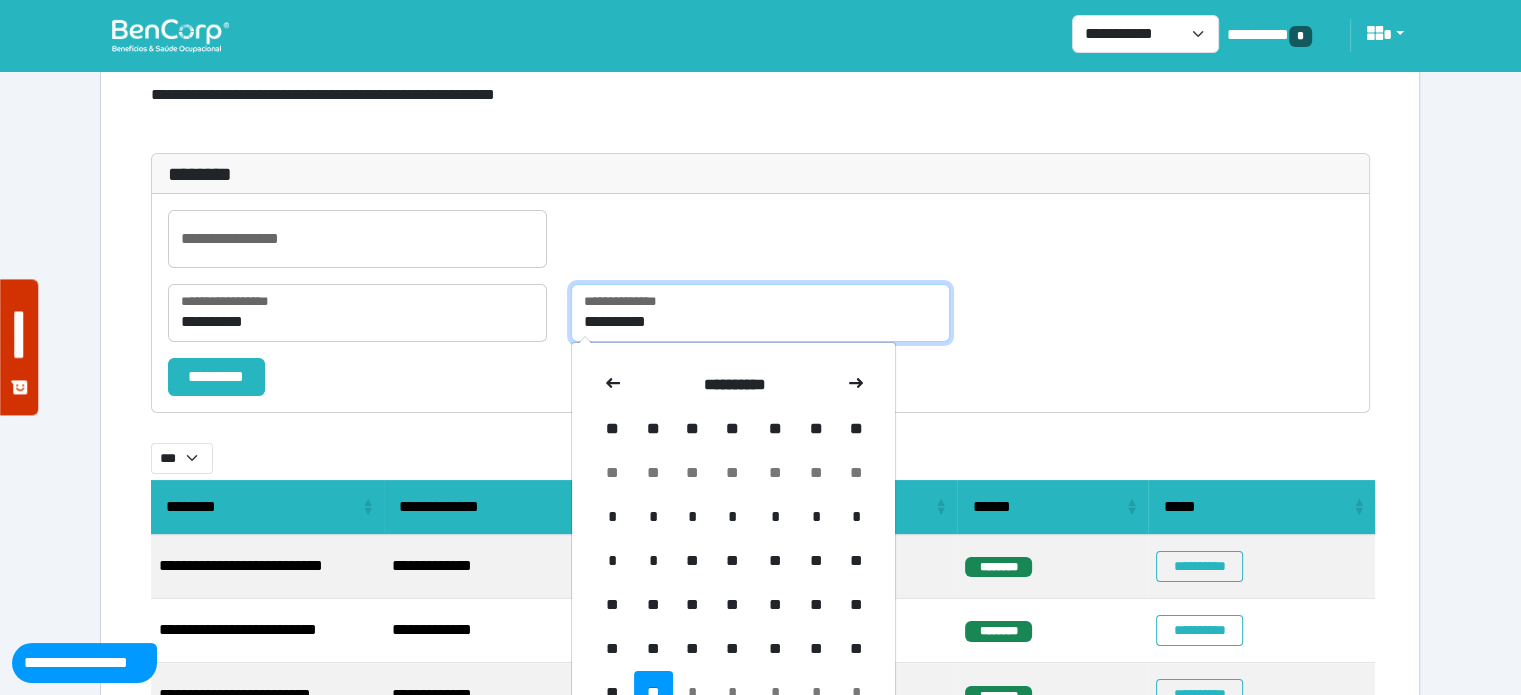 click on "**********" at bounding box center (760, 313) 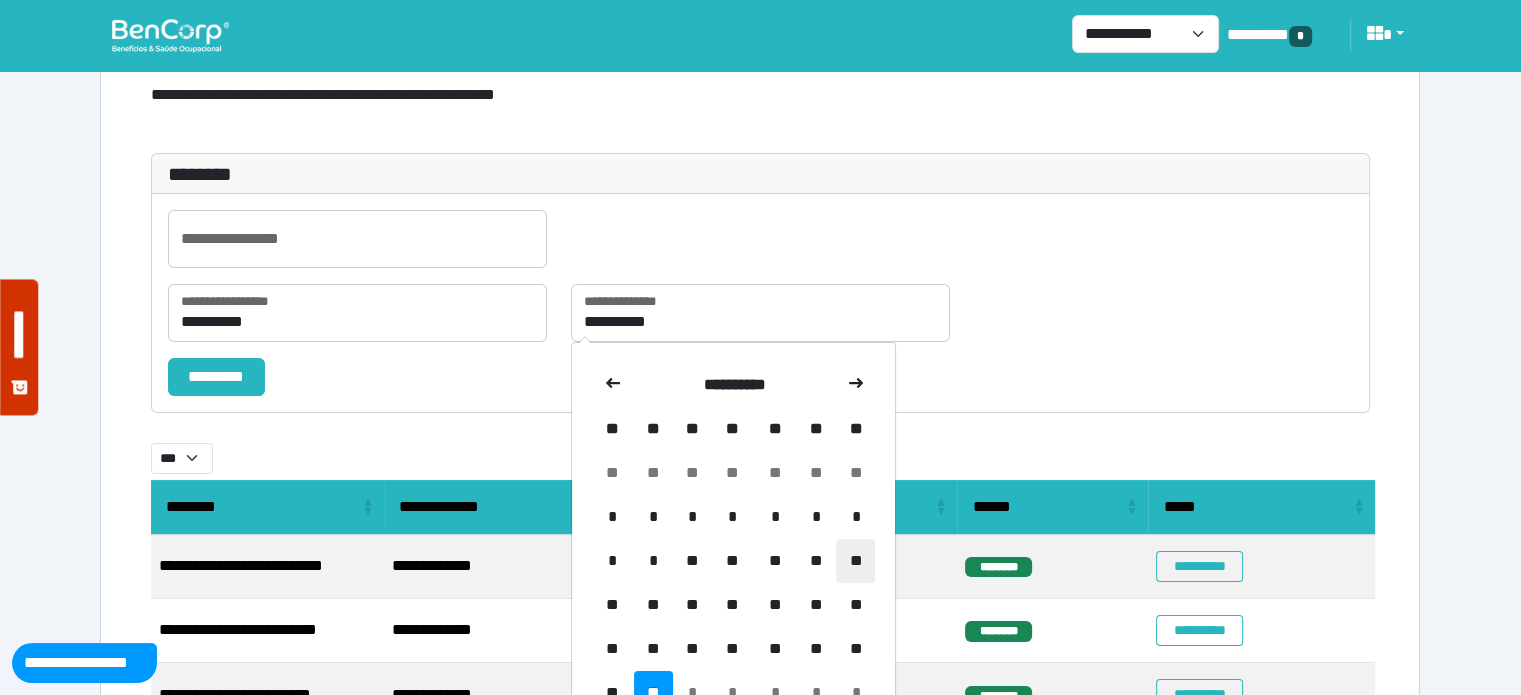 click on "**" at bounding box center [855, 473] 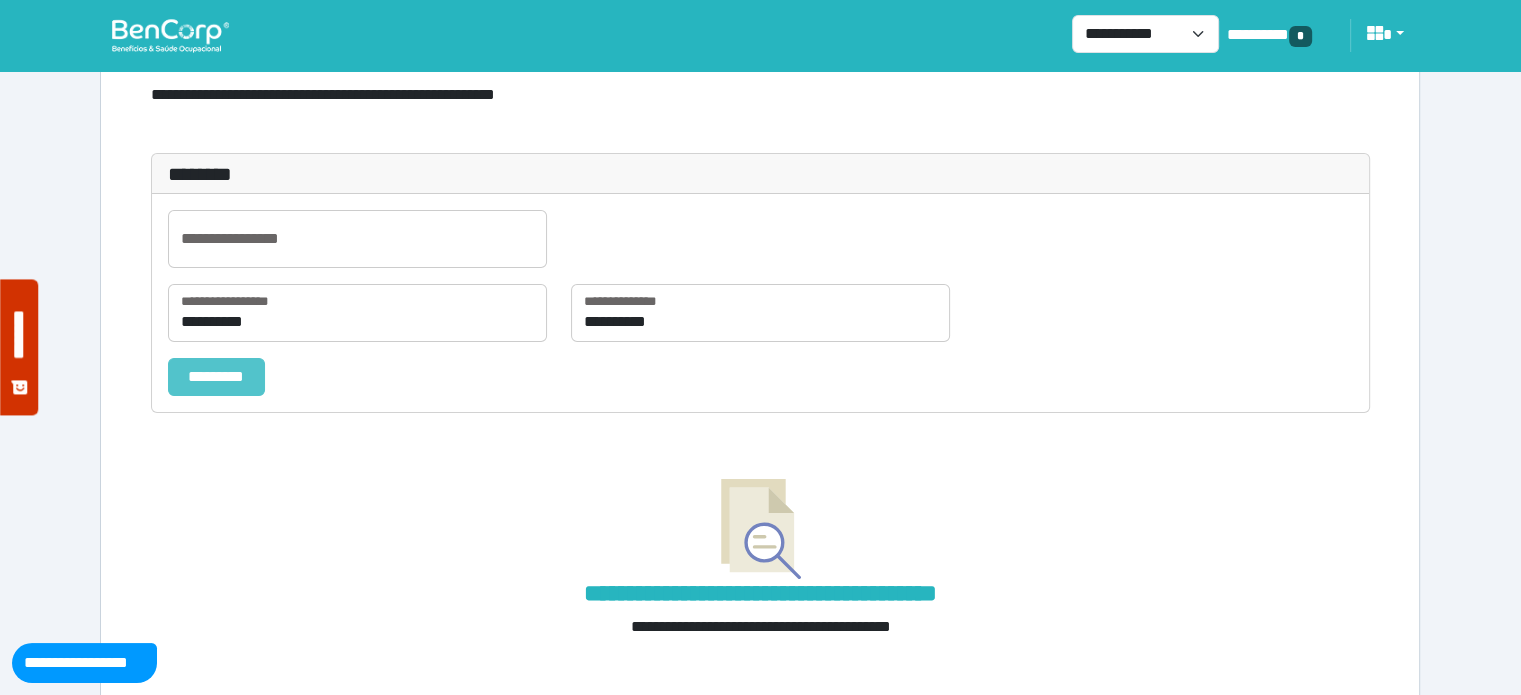 click on "*********" at bounding box center [216, 377] 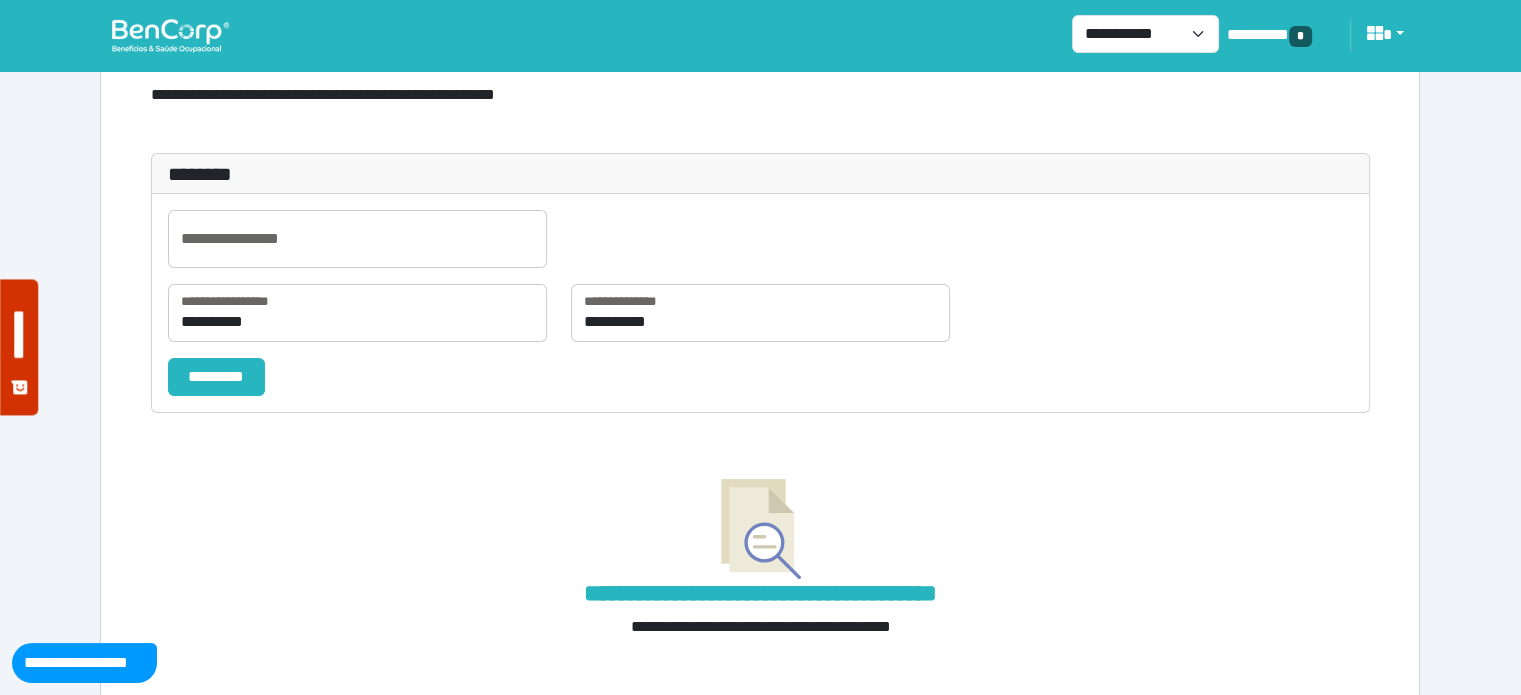 scroll, scrollTop: 140, scrollLeft: 0, axis: vertical 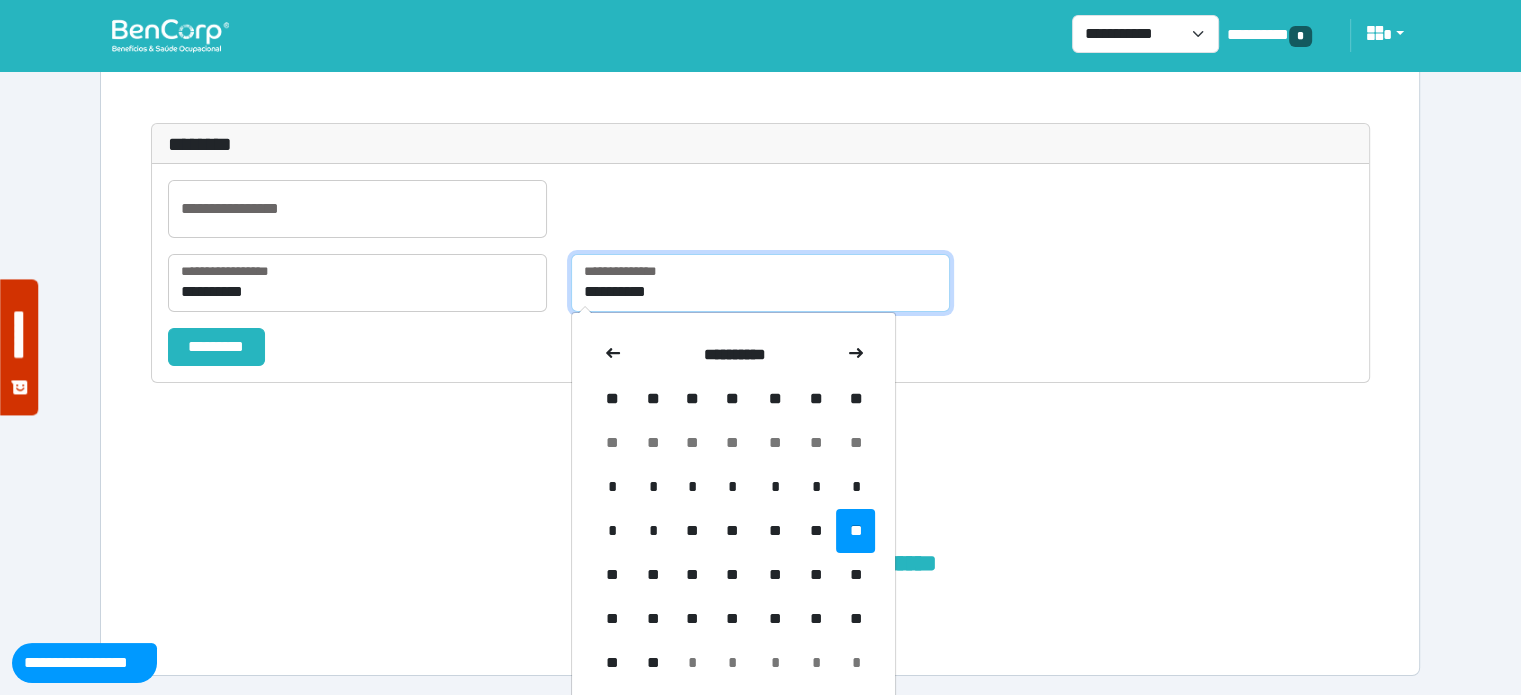 click on "**********" at bounding box center [760, 283] 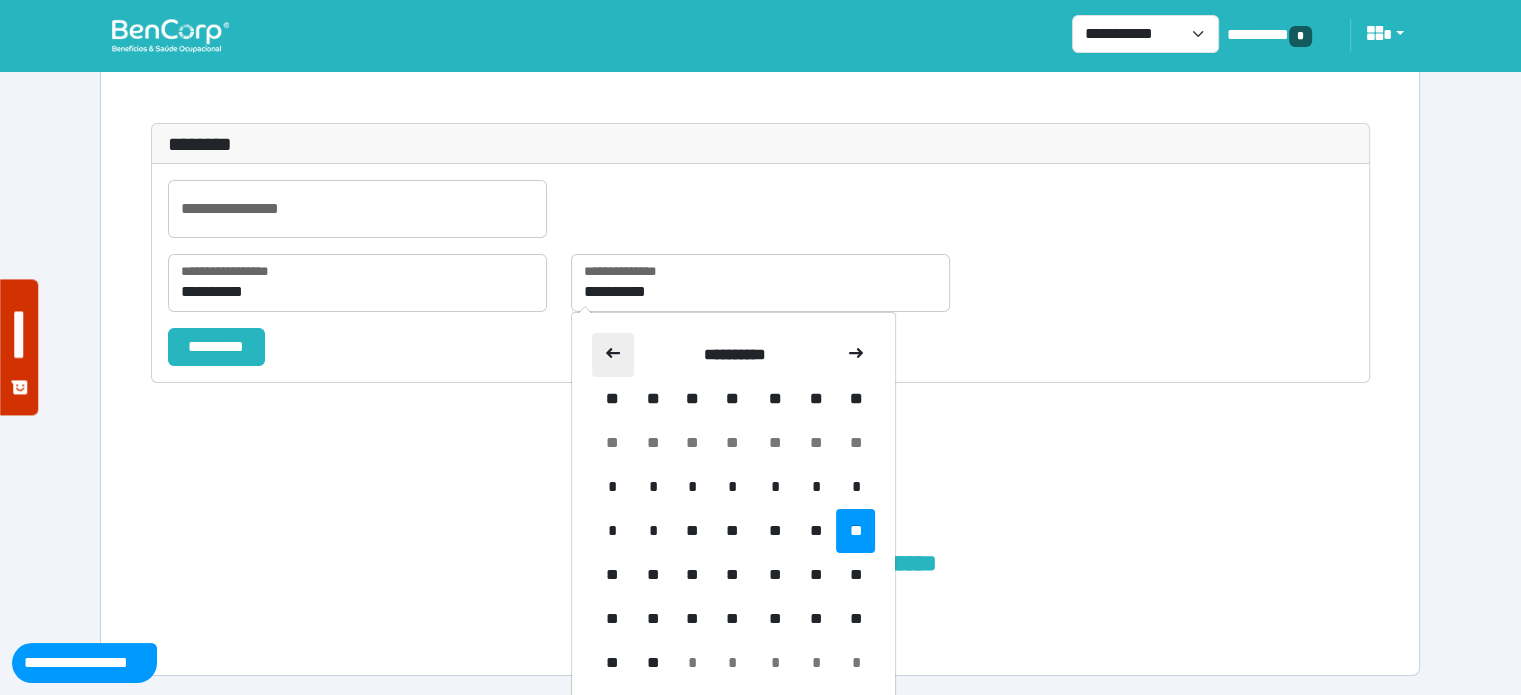 click at bounding box center (613, 355) 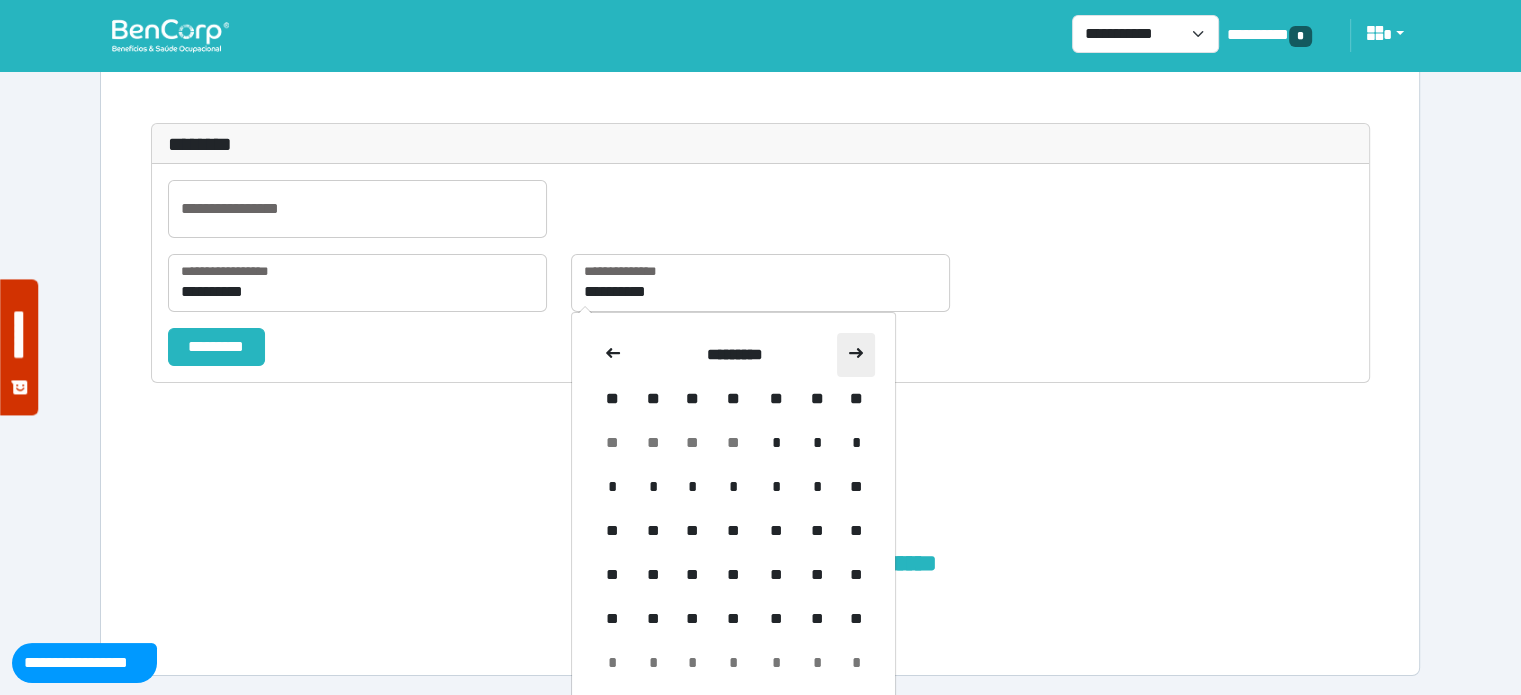 click at bounding box center [856, 353] 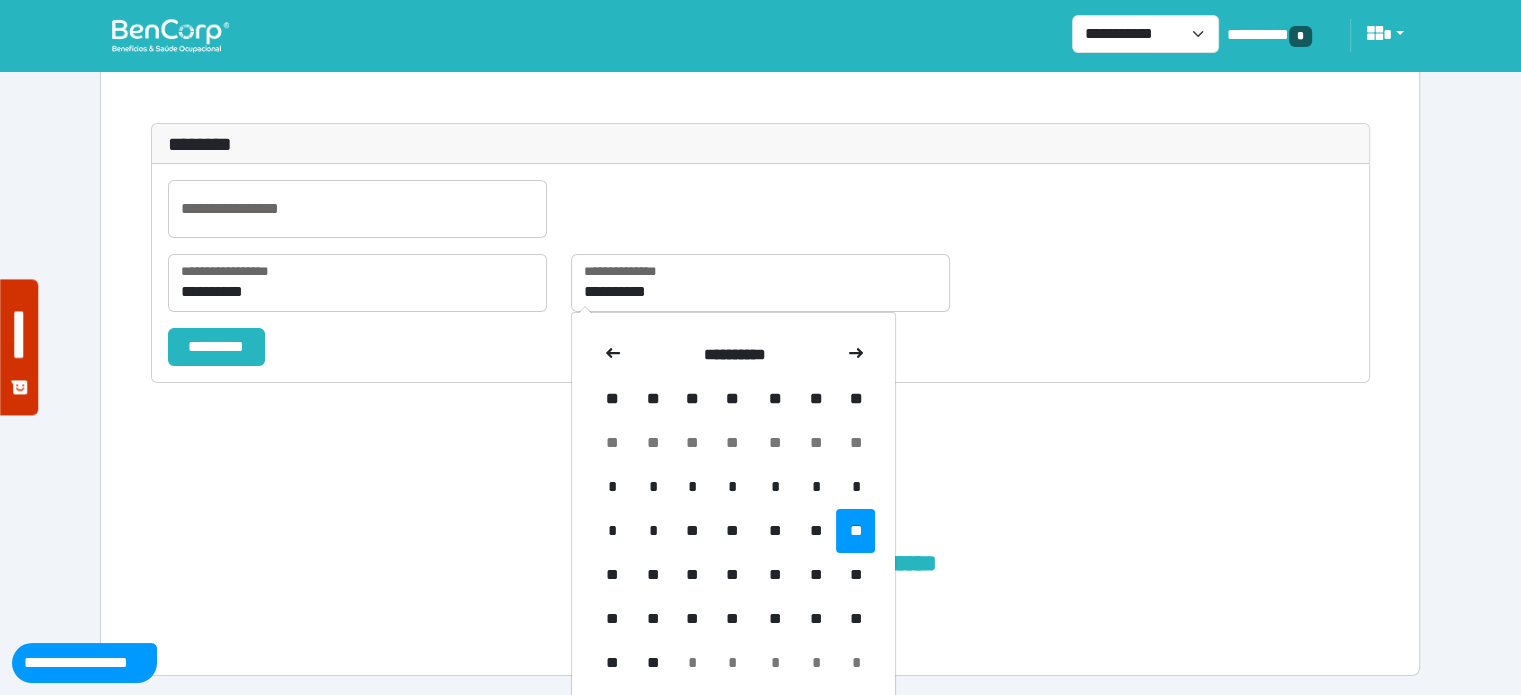 click at bounding box center (856, 353) 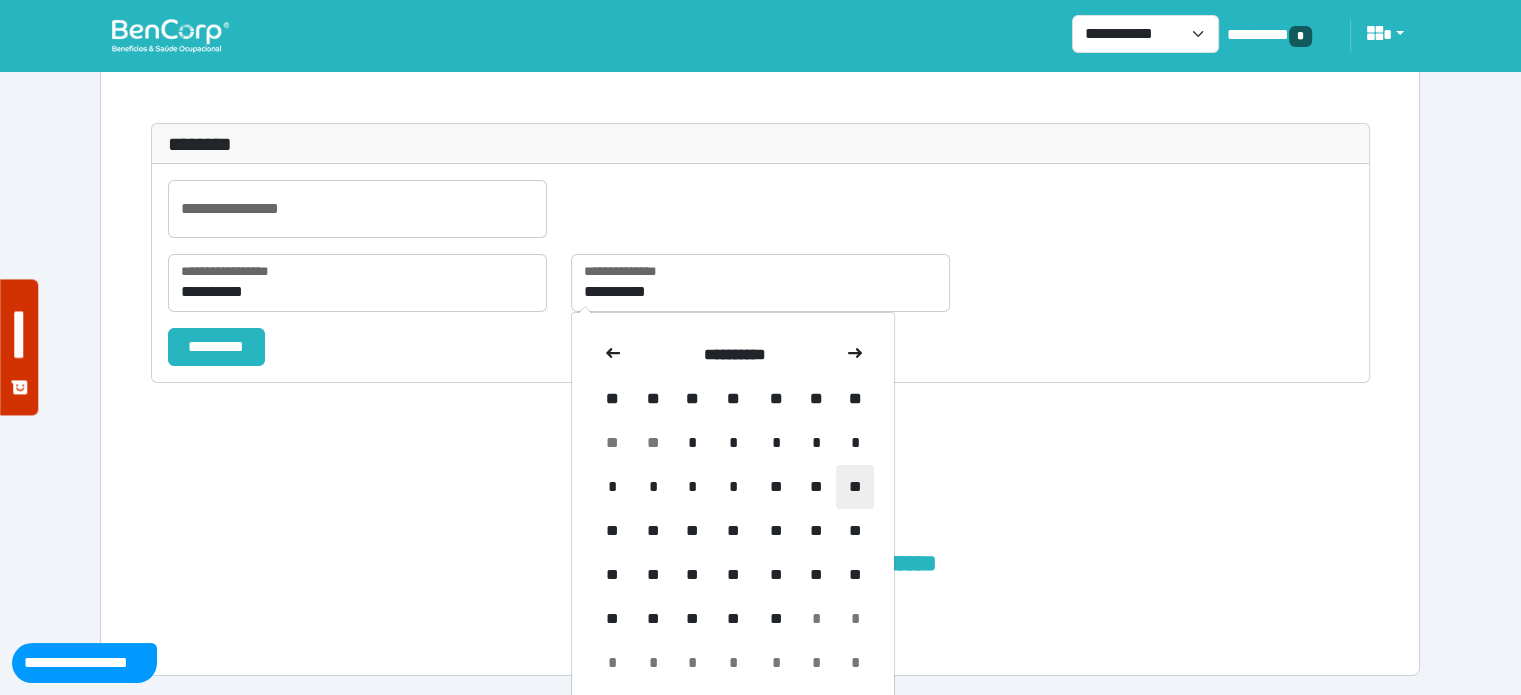 click on "**" at bounding box center [855, 443] 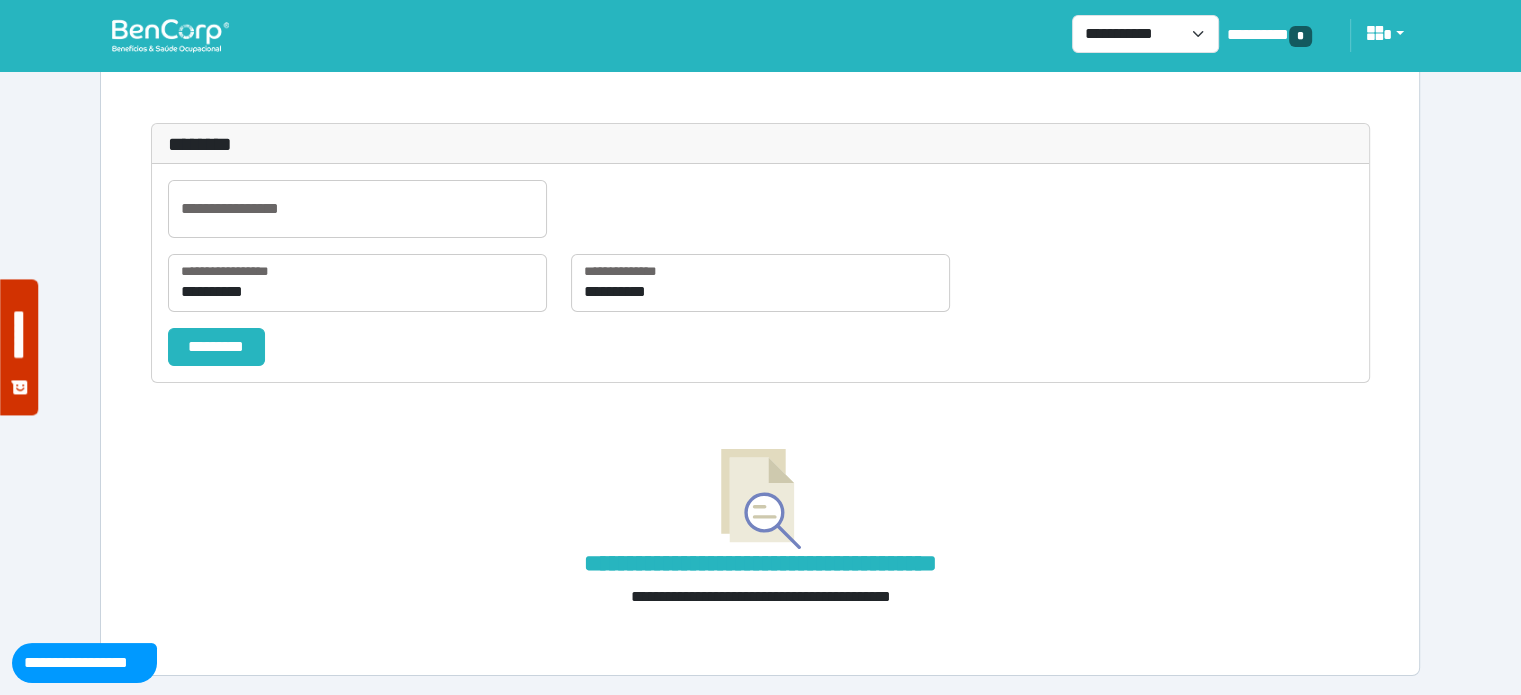 click on "*********" at bounding box center [408, 347] 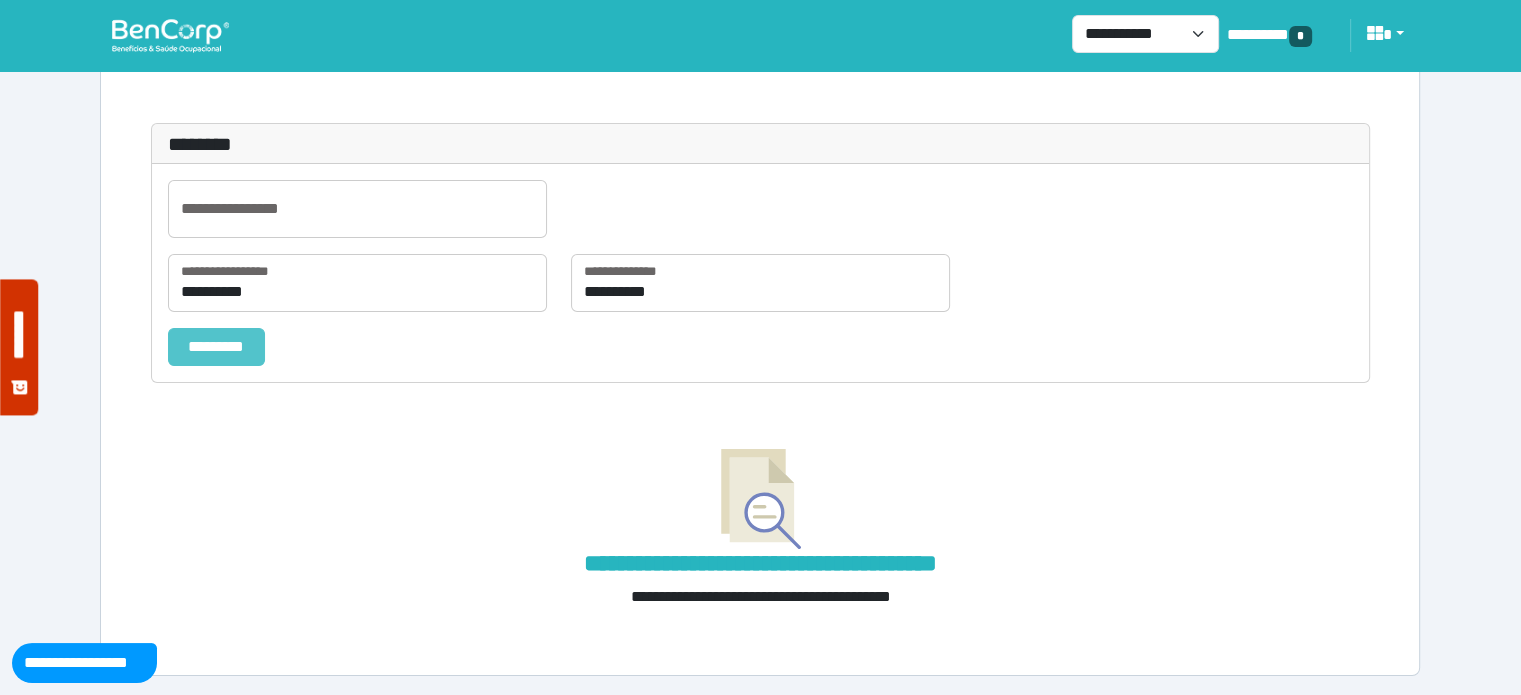 click on "*********" at bounding box center [216, 347] 